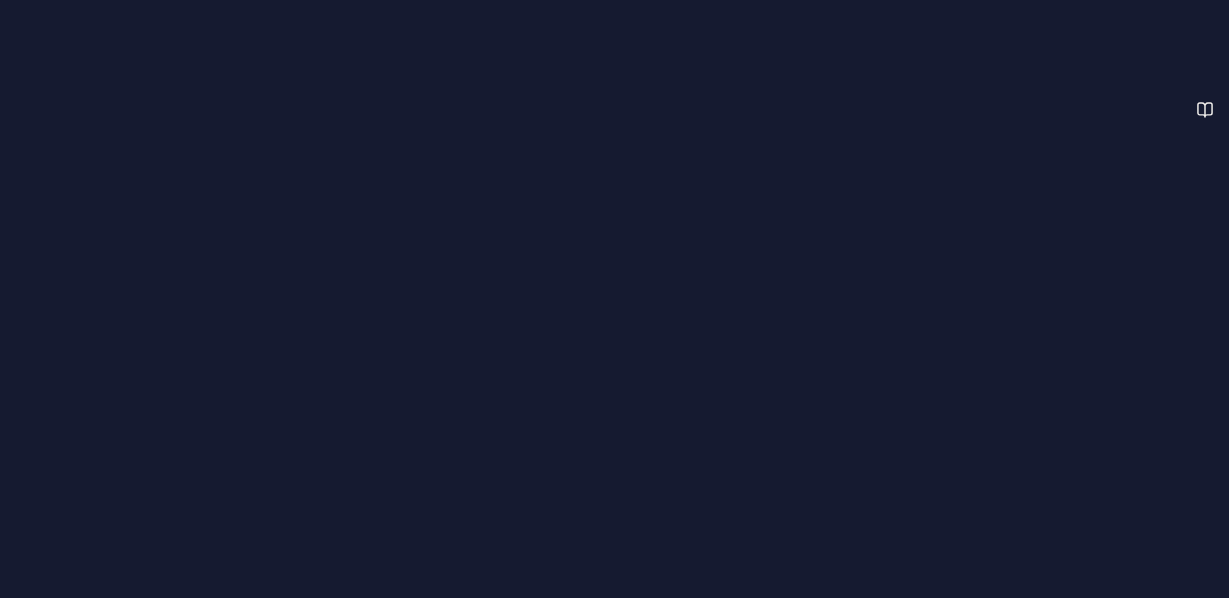 scroll, scrollTop: 0, scrollLeft: 0, axis: both 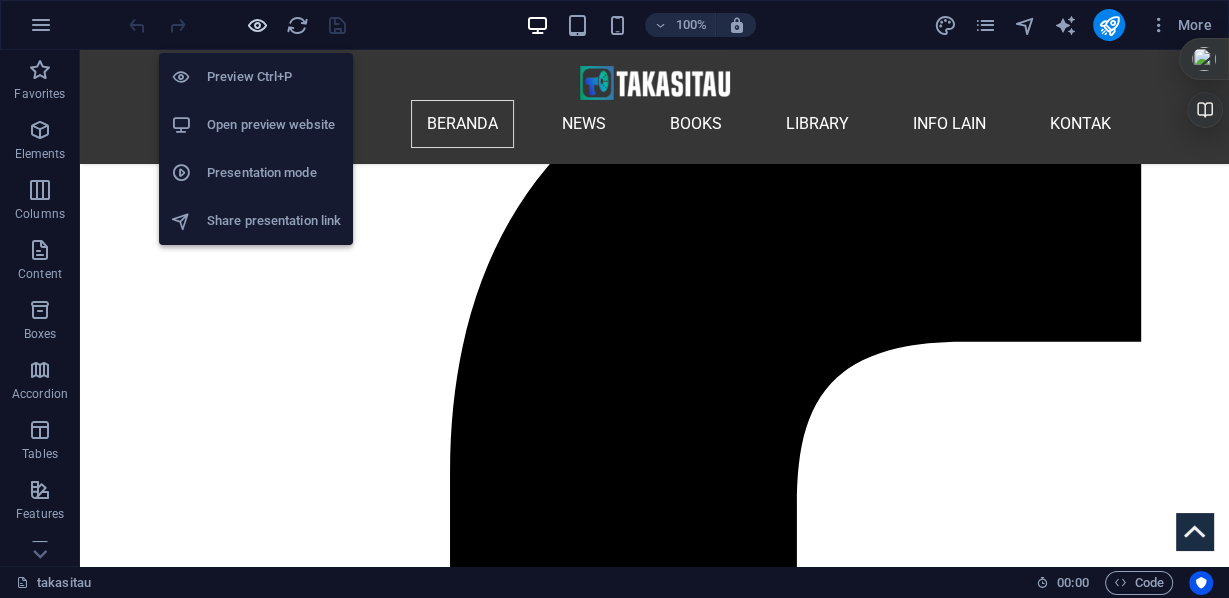 click at bounding box center [257, 25] 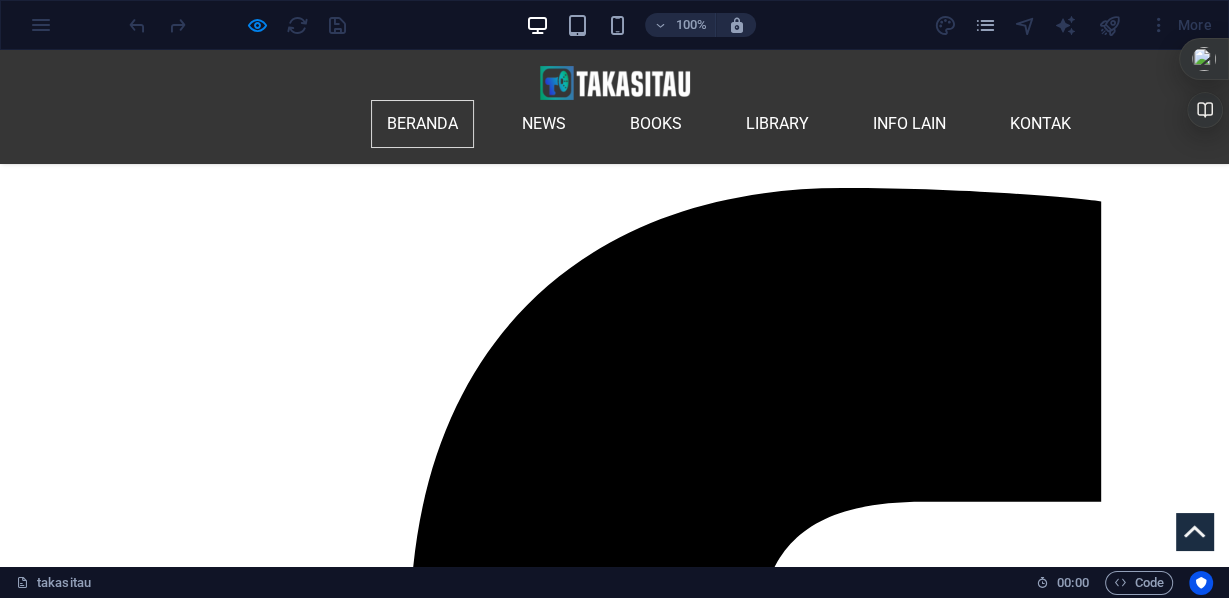 scroll, scrollTop: 320, scrollLeft: 0, axis: vertical 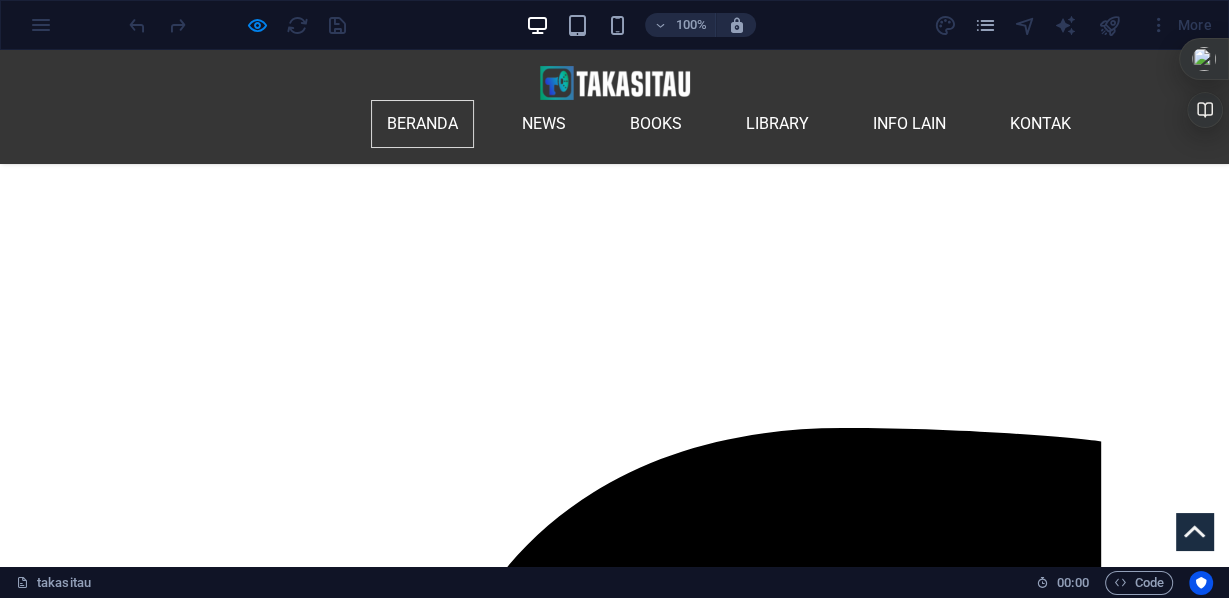 click on "Headline News 01: HUNGER GAMES DI GAZA" at bounding box center [290, 5317] 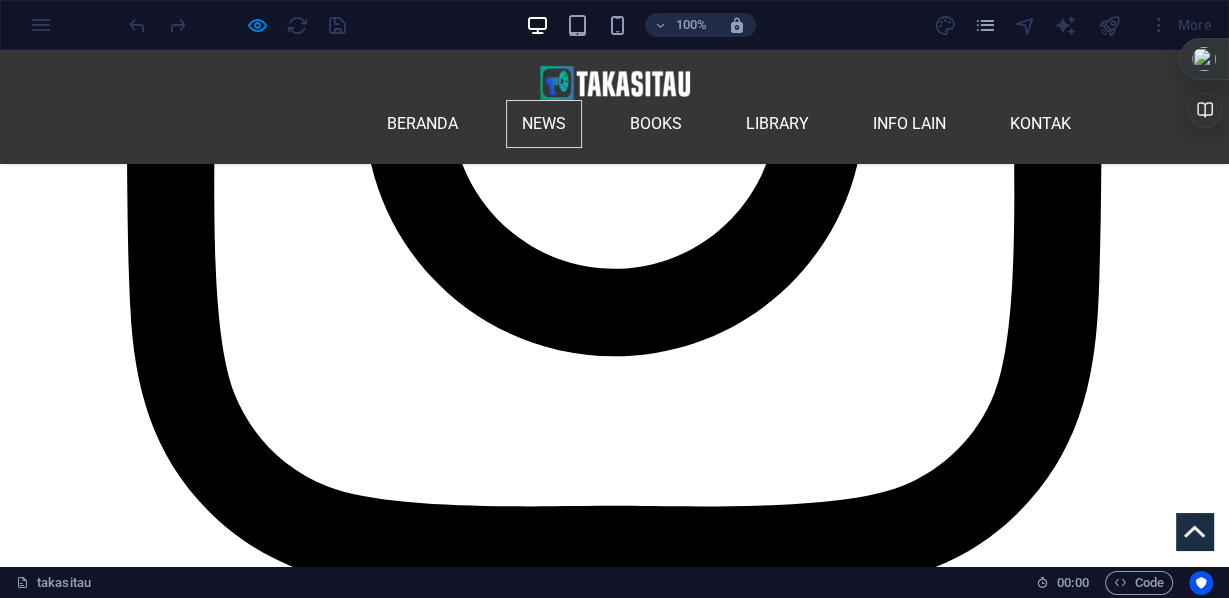 scroll, scrollTop: 3997, scrollLeft: 0, axis: vertical 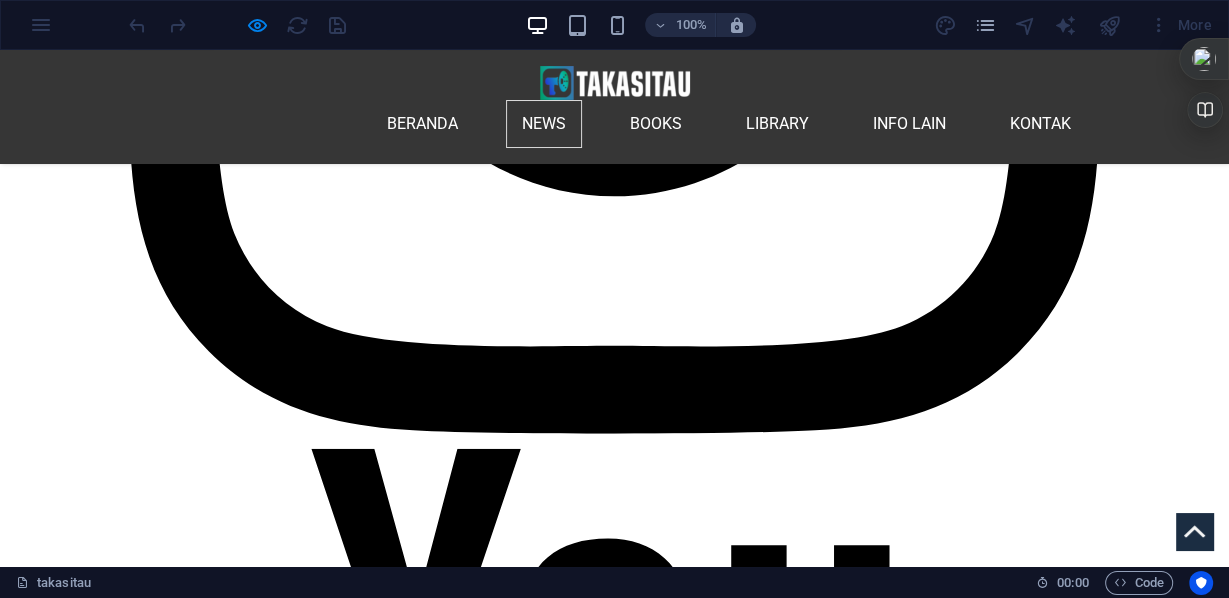 click on "BACA artikel lebih lanjut" at bounding box center (615, 23329) 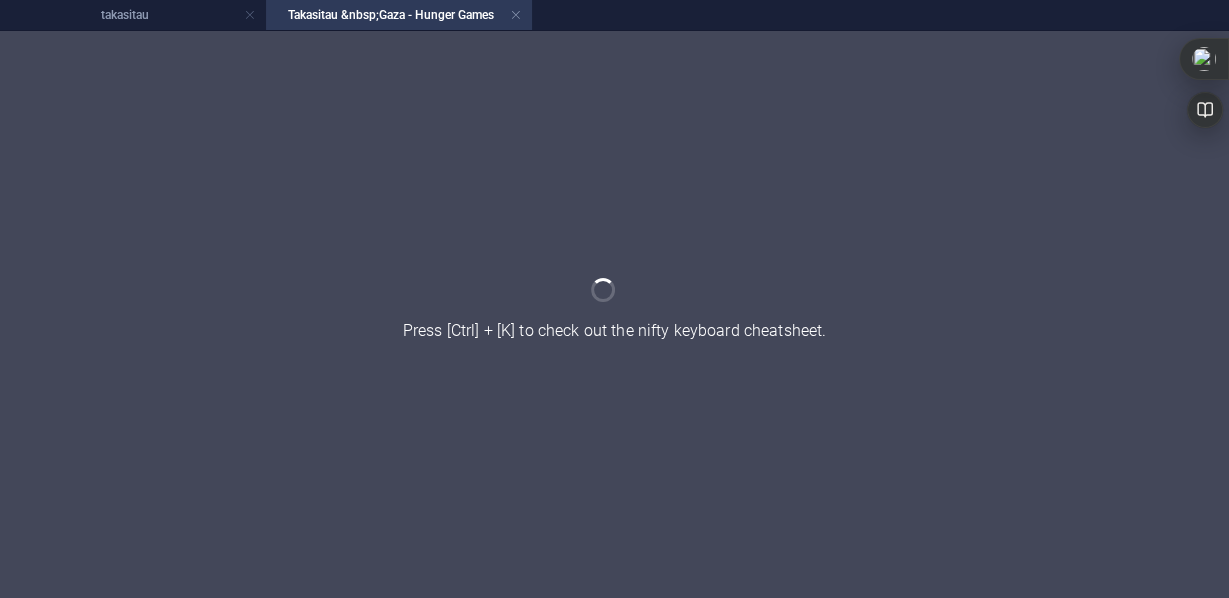 scroll, scrollTop: 0, scrollLeft: 0, axis: both 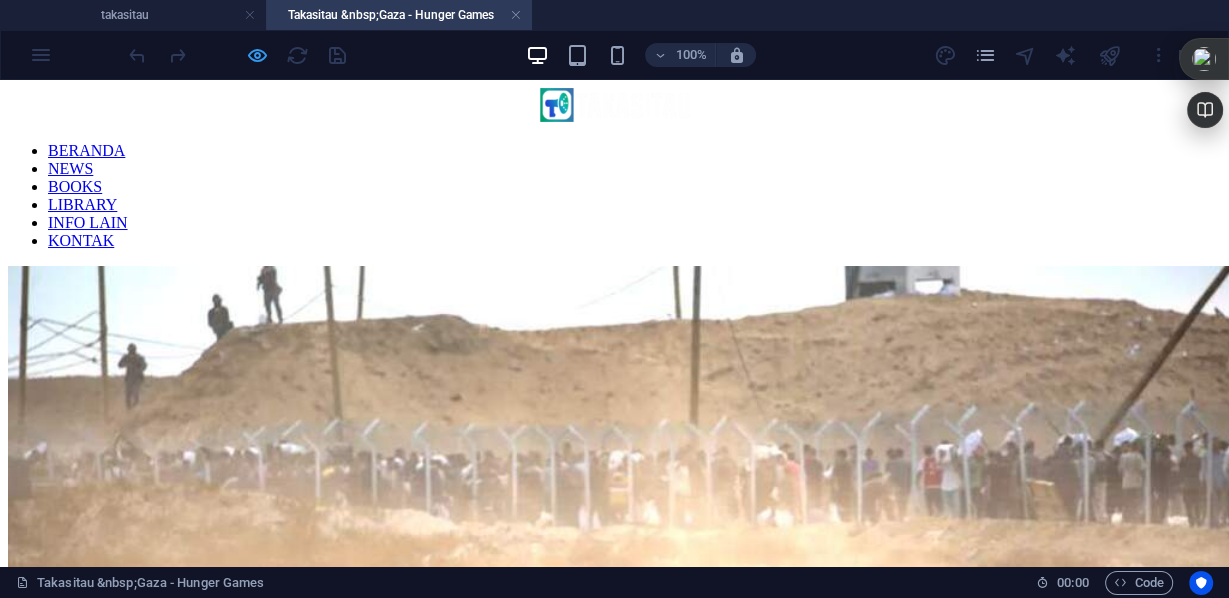 drag, startPoint x: 251, startPoint y: 49, endPoint x: 296, endPoint y: 2, distance: 65.06919 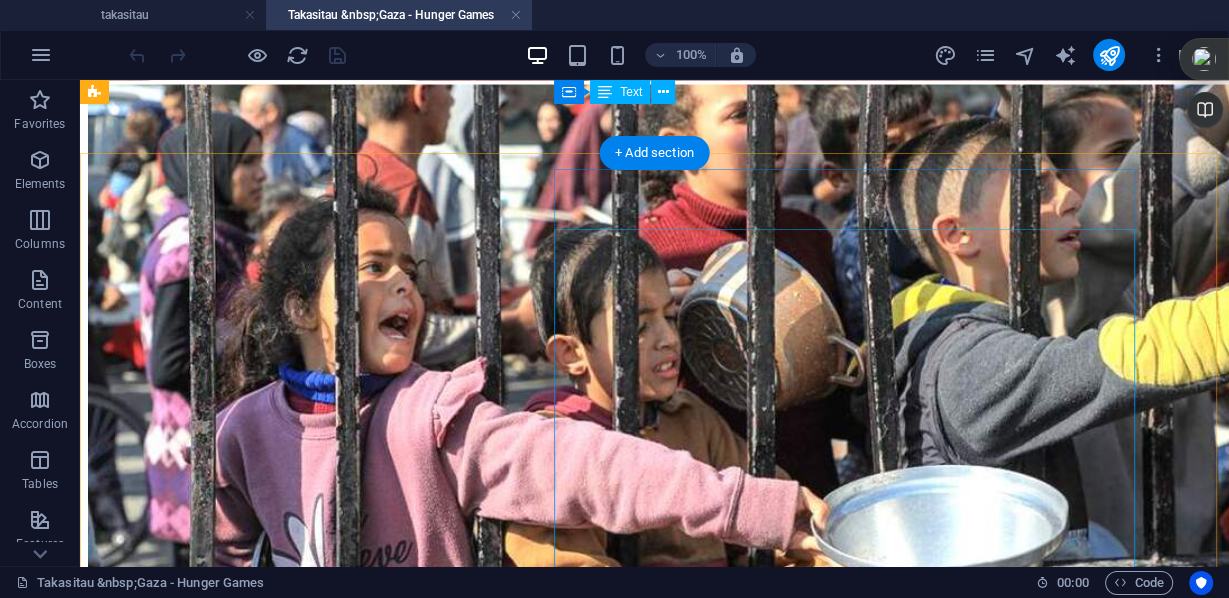 scroll, scrollTop: 3115, scrollLeft: 0, axis: vertical 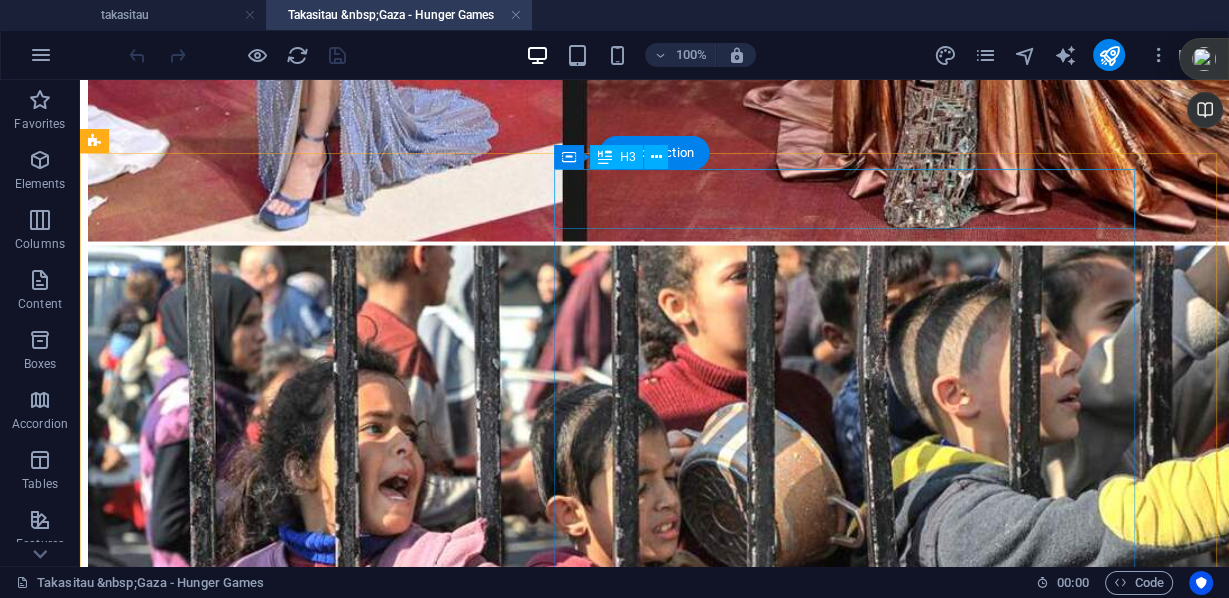 click on "Kesaksian Seorang tentara bayaran @GHFUpdates (Gaza Humanitarian Foundation)" at bounding box center [654, 5549] 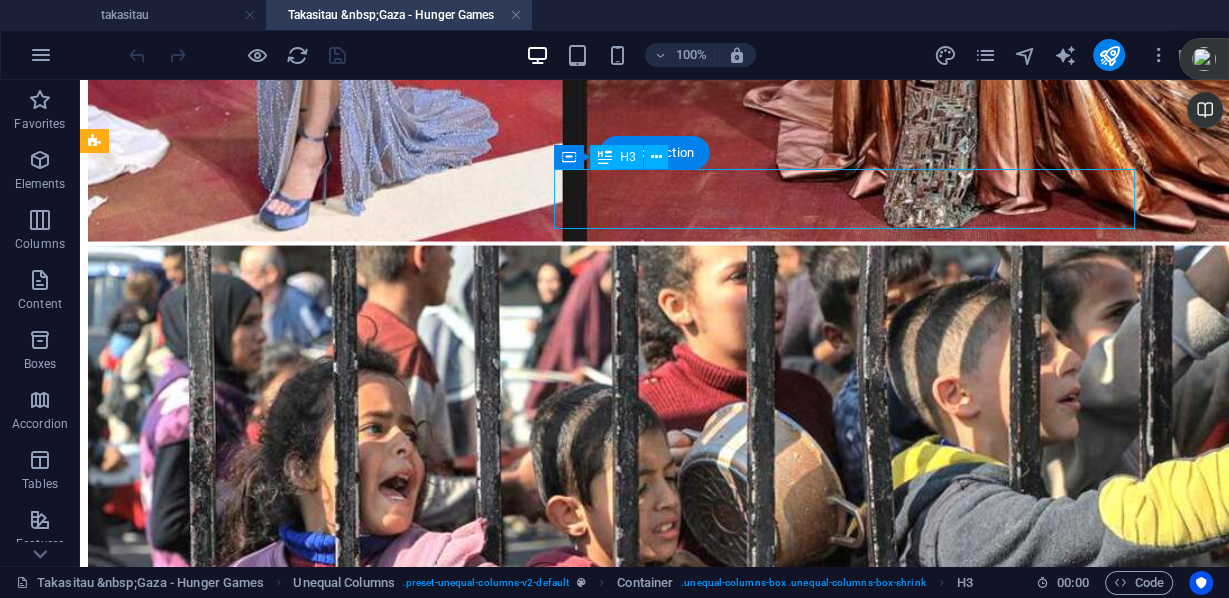 scroll, scrollTop: 2955, scrollLeft: 0, axis: vertical 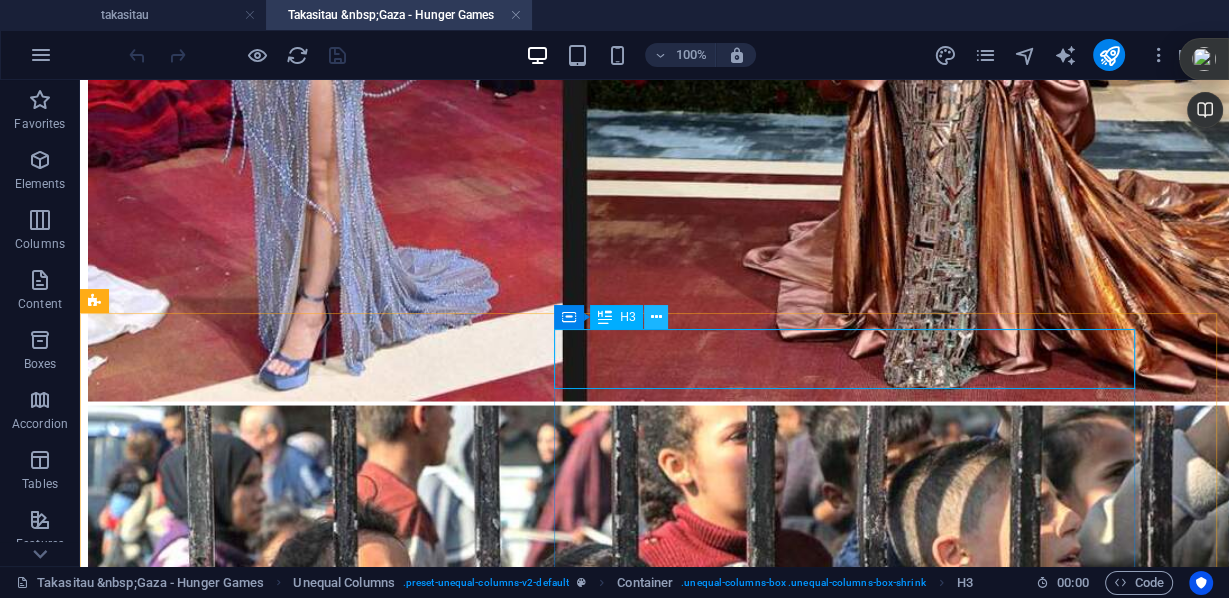 click at bounding box center (656, 317) 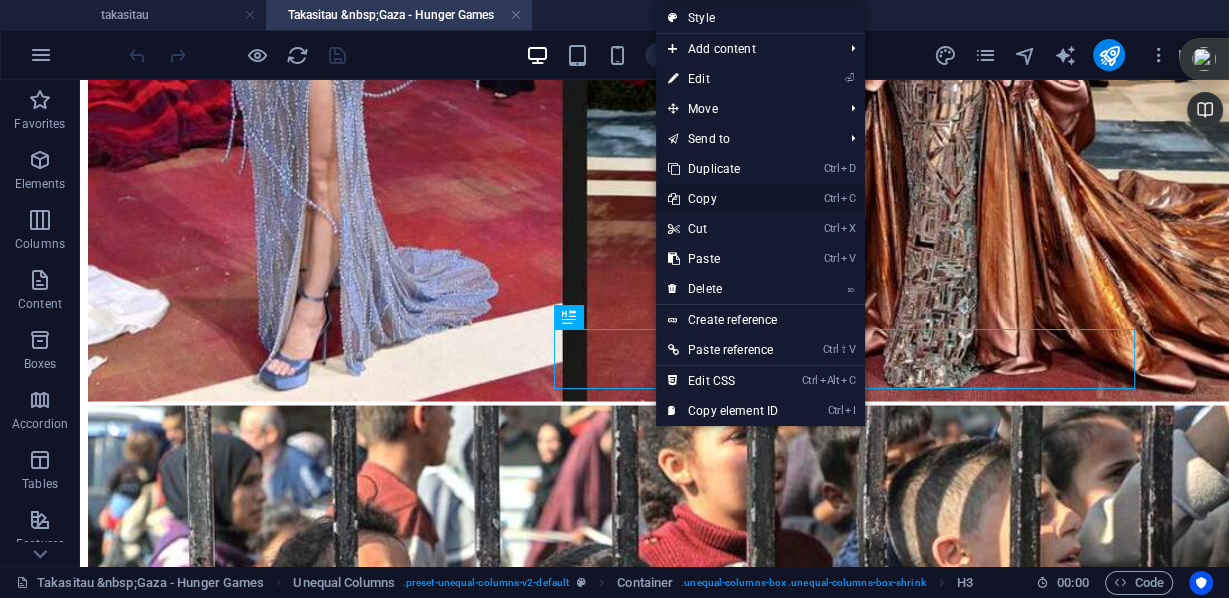 click on "Ctrl C  Copy" at bounding box center (723, 199) 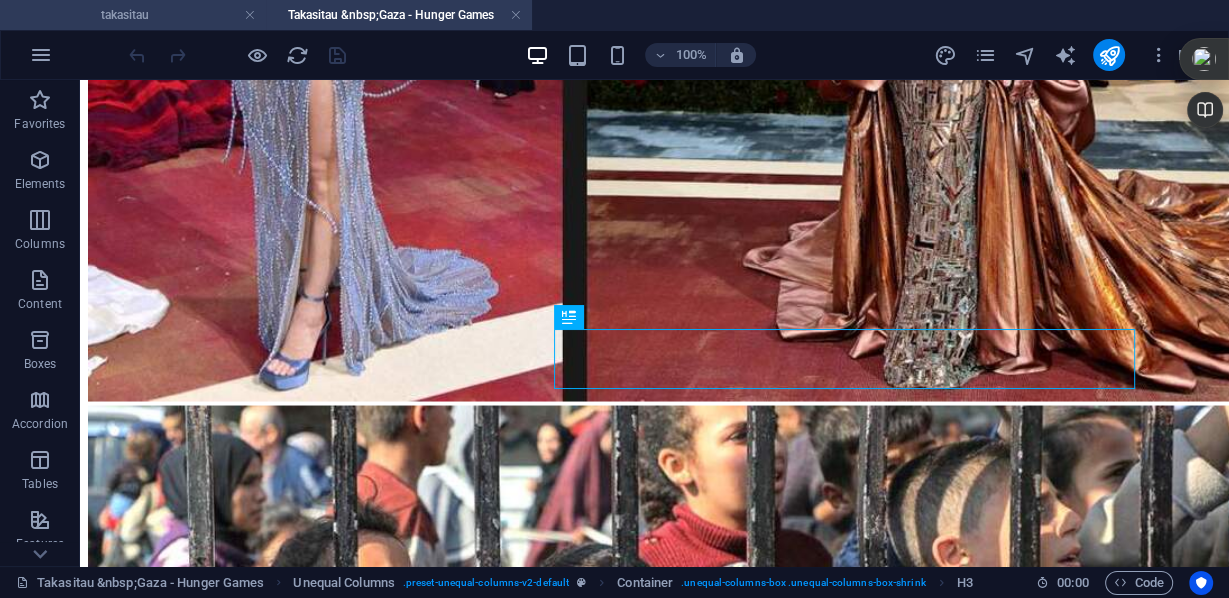 click on "takasitau" at bounding box center (133, 15) 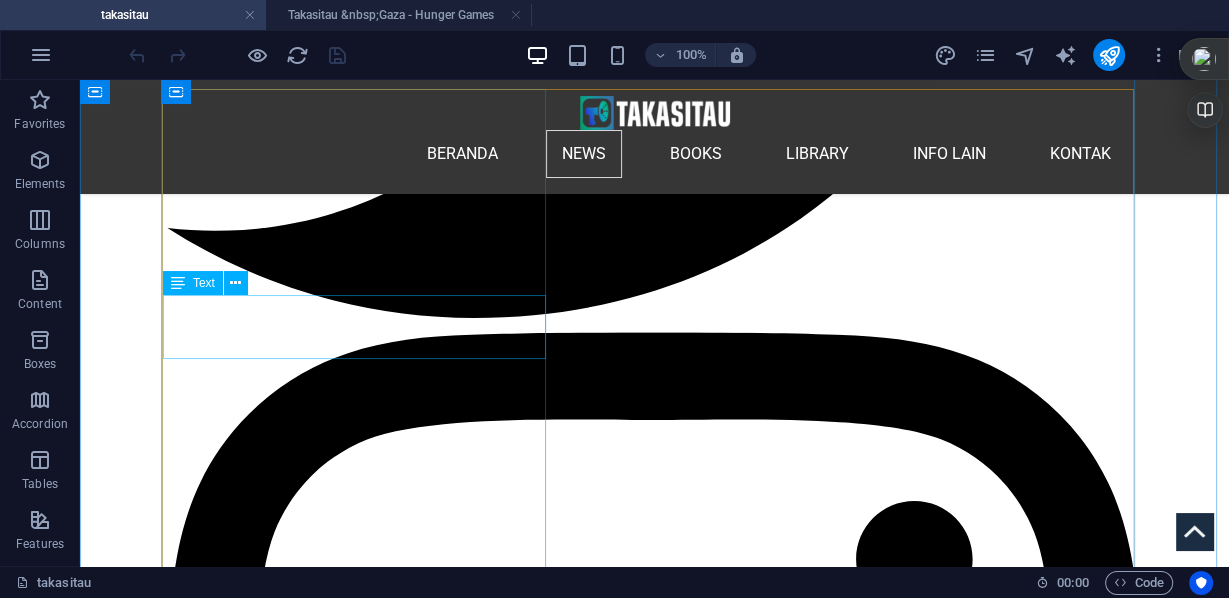 scroll, scrollTop: 3314, scrollLeft: 0, axis: vertical 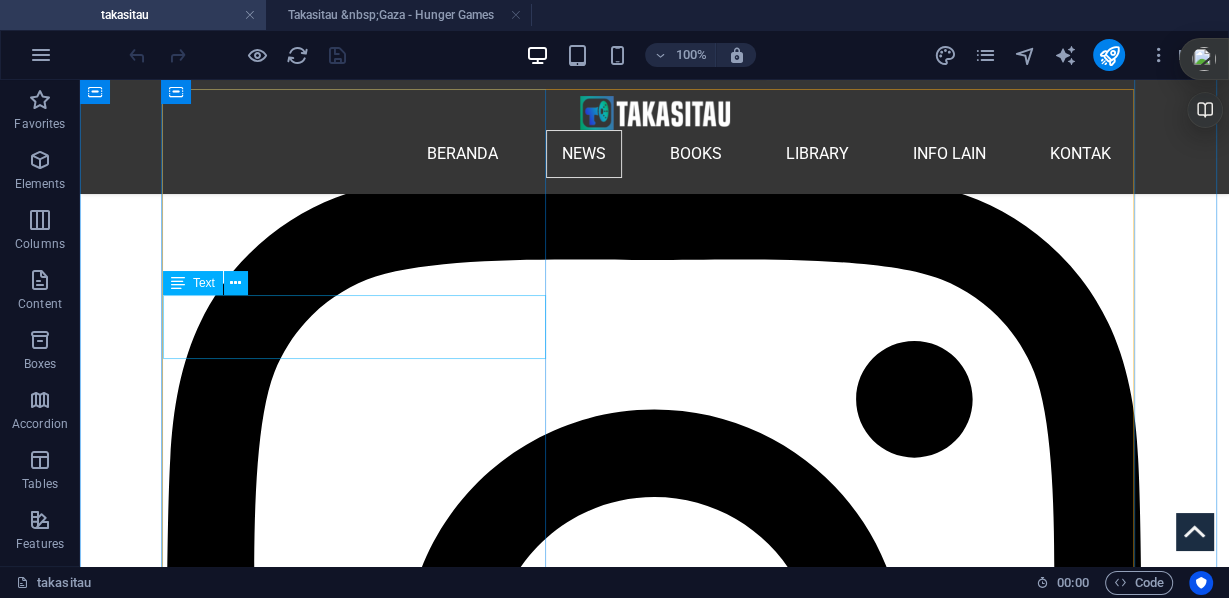 click on "Rezim genosida benar-benar telah menciptakan permainan kelaparan ( Hunger Games ) di Gaza dengan hak hidup atau mati bagi siapa pun yang dapat melarikan diri dari peluru penembak jitu pembunuh berantai. Israel akan membayar mahal untuk penderitaan dan genosida yang tak terhitung ini. moonbee @BMoon_bee - 11 Jun 2025" at bounding box center (654, 22604) 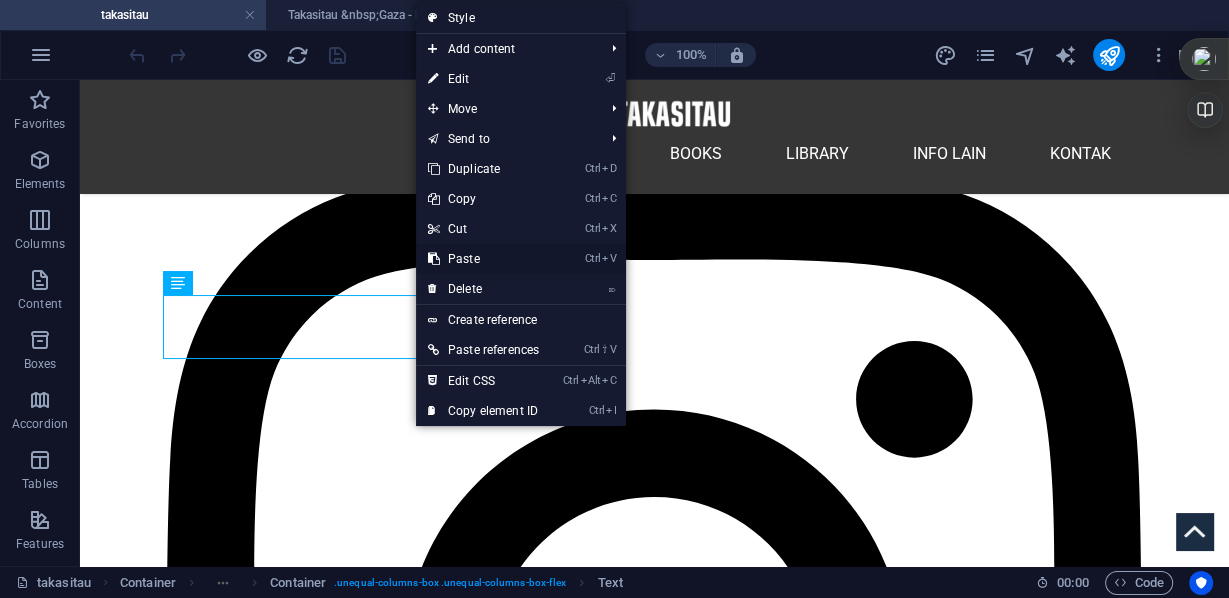 click on "Ctrl V  Paste" at bounding box center (483, 259) 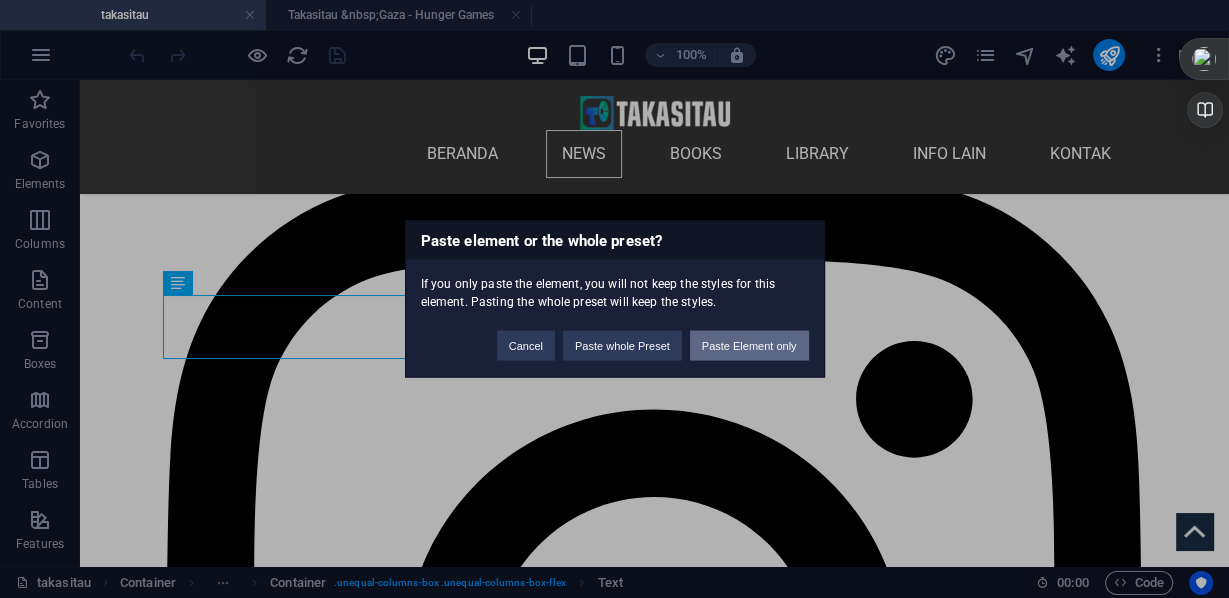 click on "Paste Element only" at bounding box center (749, 346) 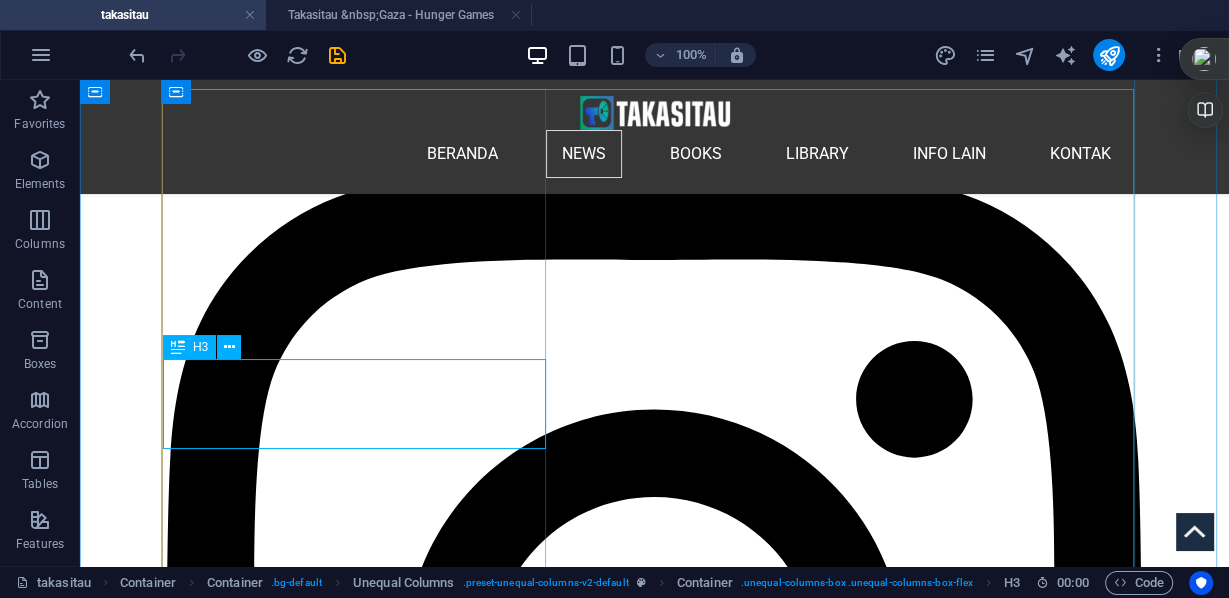 click on "Kesaksian Seorang tentara bayaran @GHFUpdates (Gaza Humanitarian Foundation)" at bounding box center [654, 22650] 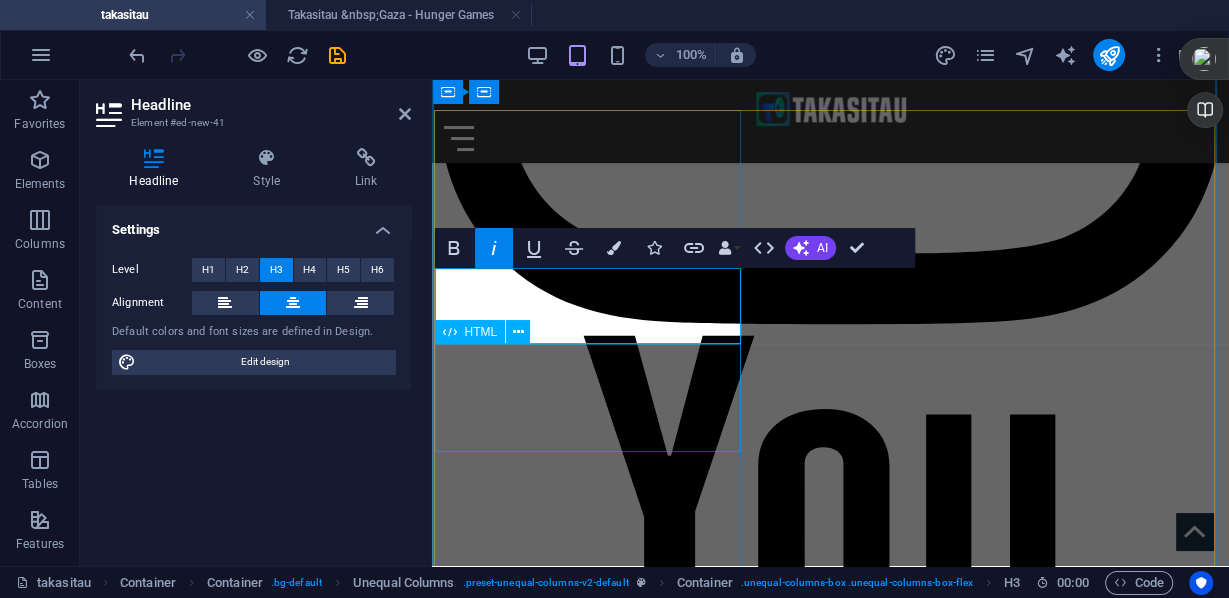 scroll, scrollTop: 2864, scrollLeft: 0, axis: vertical 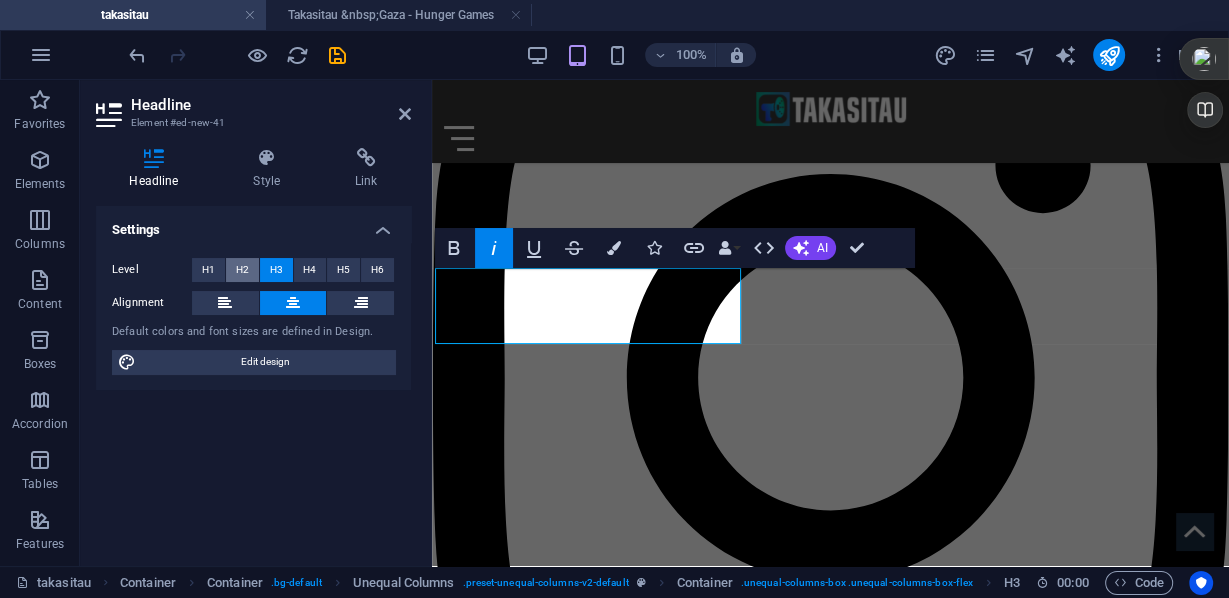 click on "H2" at bounding box center [242, 270] 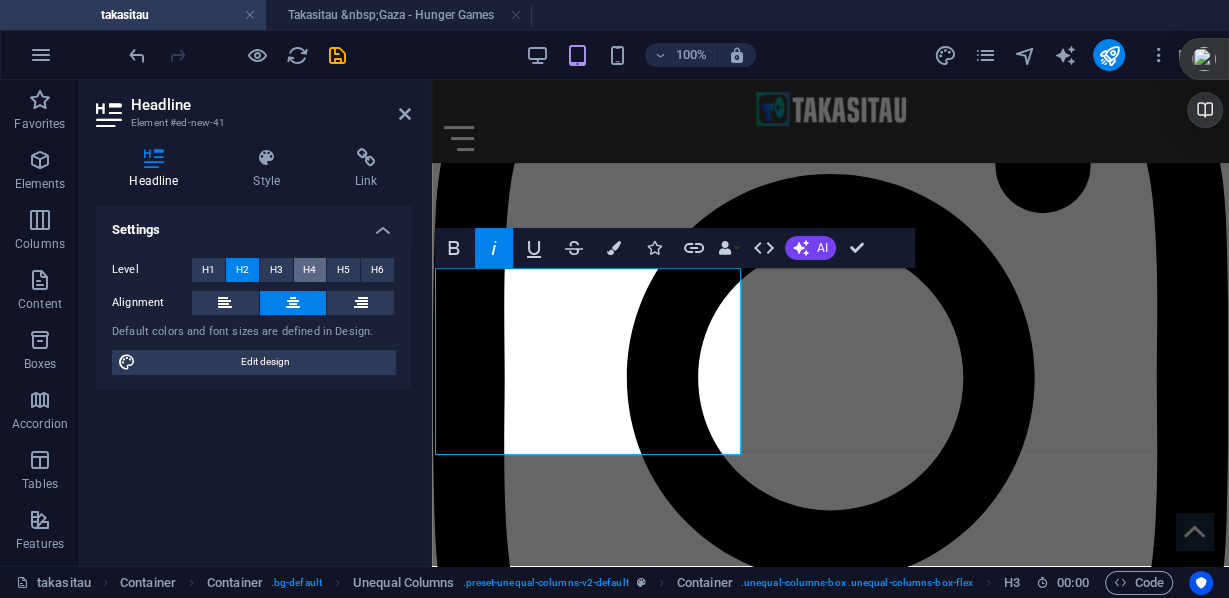 click on "H4" at bounding box center (309, 270) 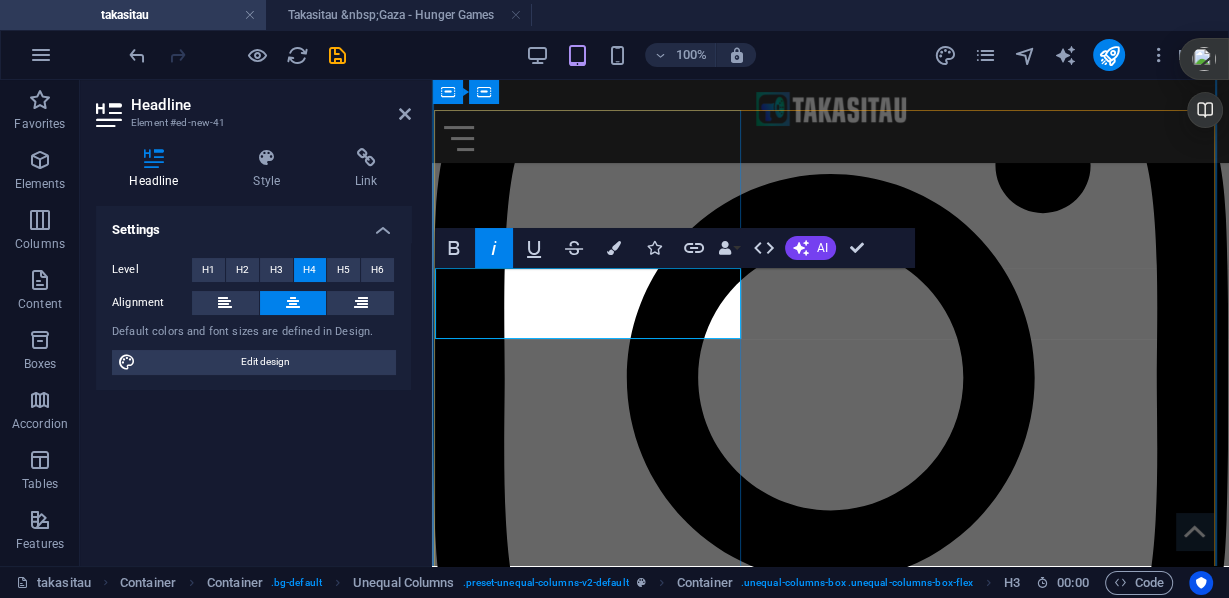 click on "Kesaksian Seorang tentara bayaran @GHFUpdates (Gaza Humanitarian Foundation)" at bounding box center (830, 19941) 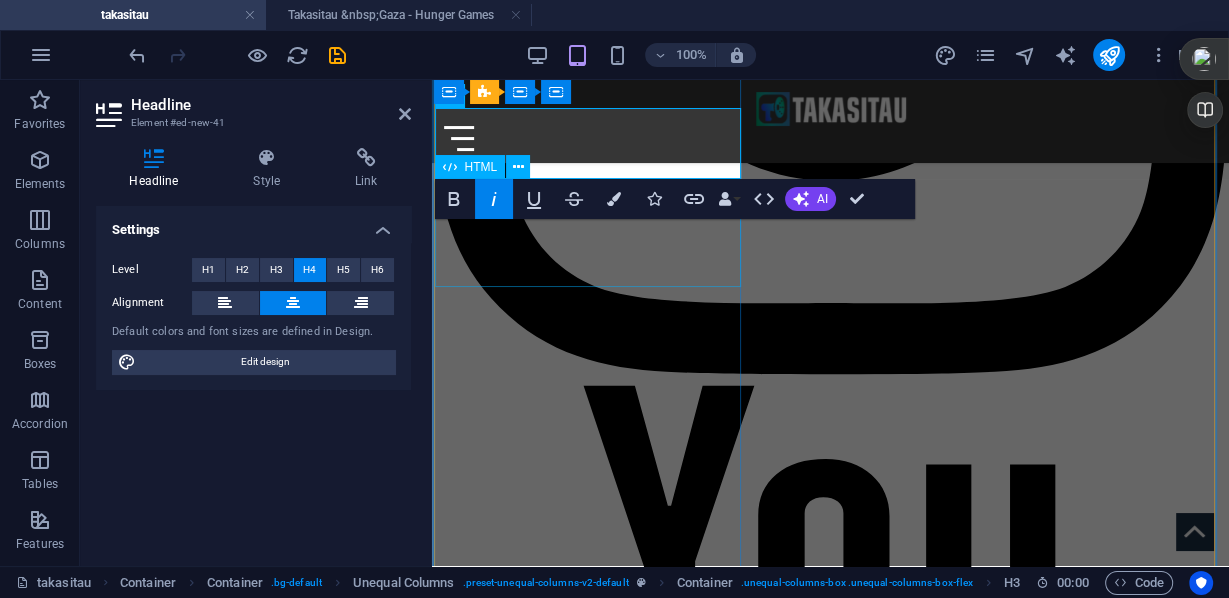 scroll, scrollTop: 3024, scrollLeft: 0, axis: vertical 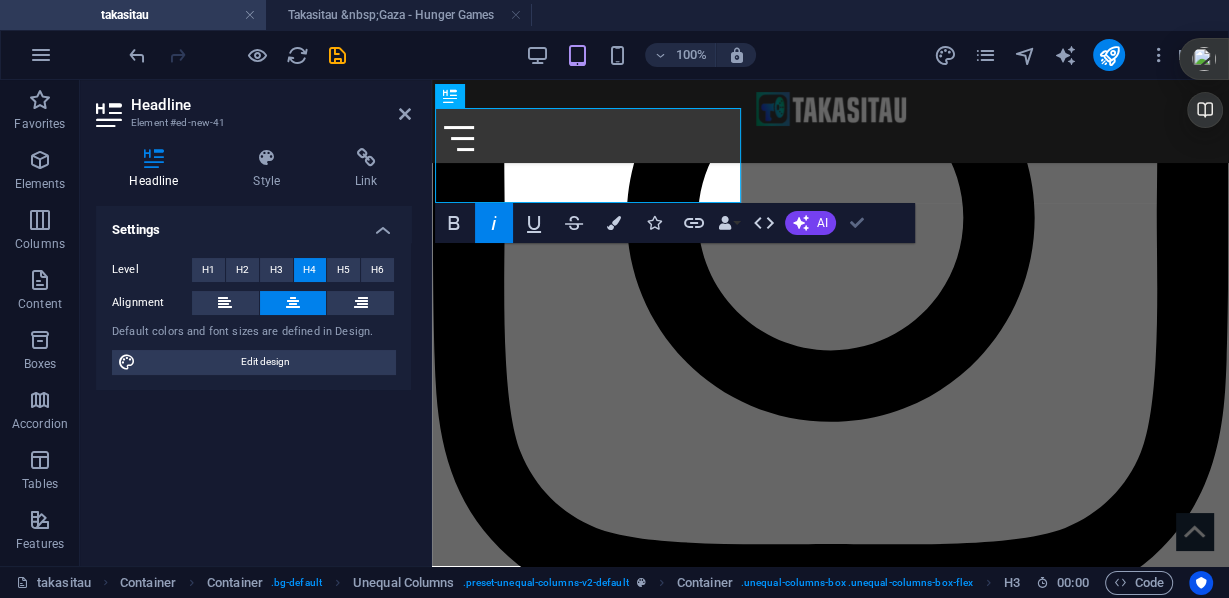 drag, startPoint x: 535, startPoint y: 140, endPoint x: 851, endPoint y: 221, distance: 326.2162 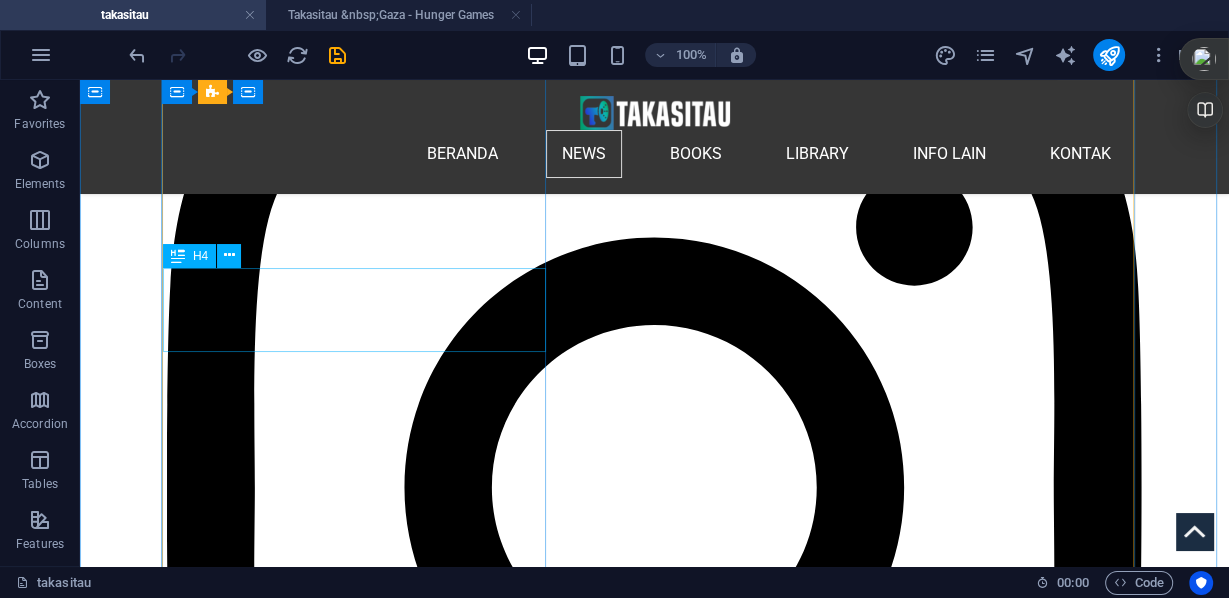scroll, scrollTop: 3406, scrollLeft: 0, axis: vertical 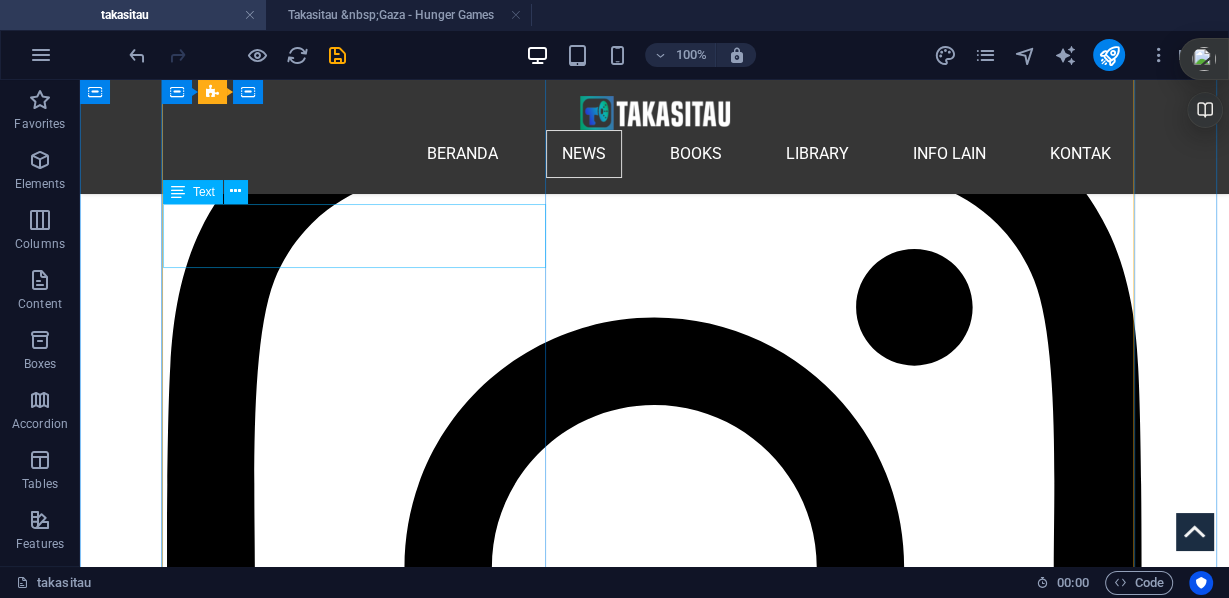 click on "Rezim genosida benar-benar telah menciptakan permainan kelaparan ( Hunger Games ) di Gaza dengan hak hidup atau mati bagi siapa pun yang dapat melarikan diri dari peluru penembak jitu pembunuh berantai. Israel akan membayar mahal untuk penderitaan dan genosida yang tak terhitung ini. moonbee @BMoon_bee - 11 Jun 2025" at bounding box center (654, 22512) 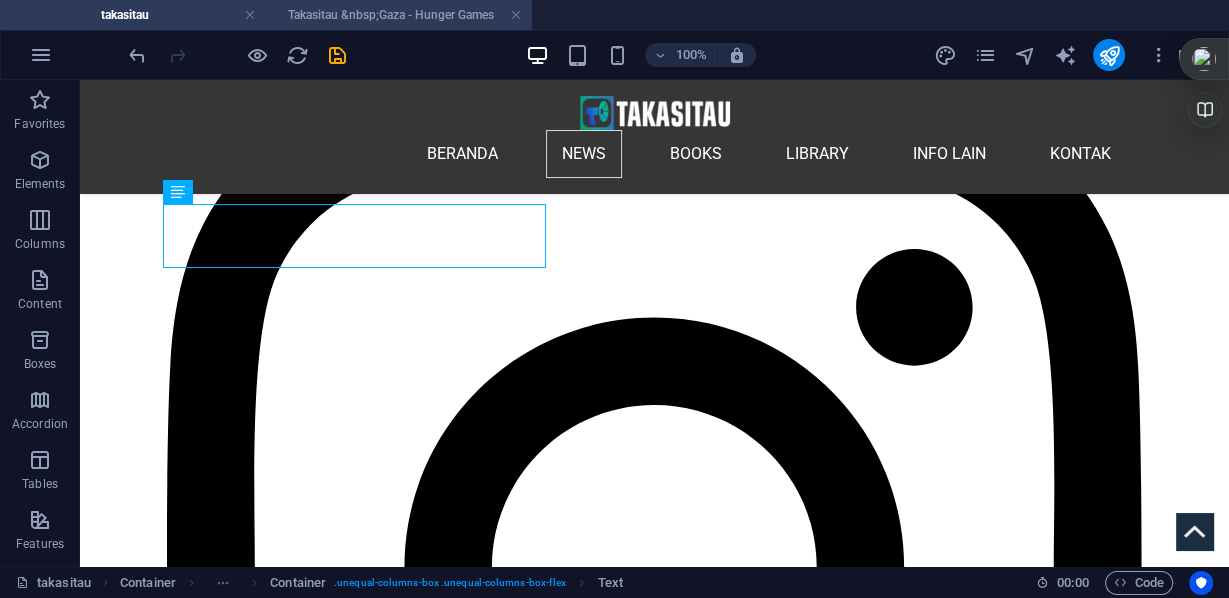 click on "Takasitau &nbsp;Gaza - Hunger Games" at bounding box center (399, 15) 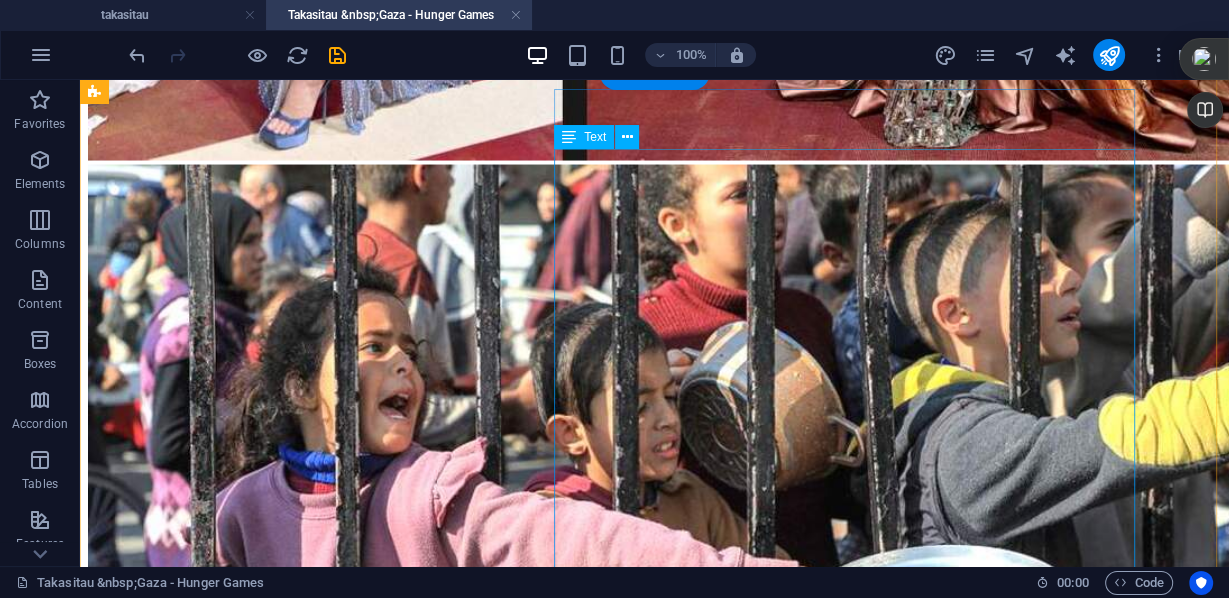scroll, scrollTop: 3275, scrollLeft: 0, axis: vertical 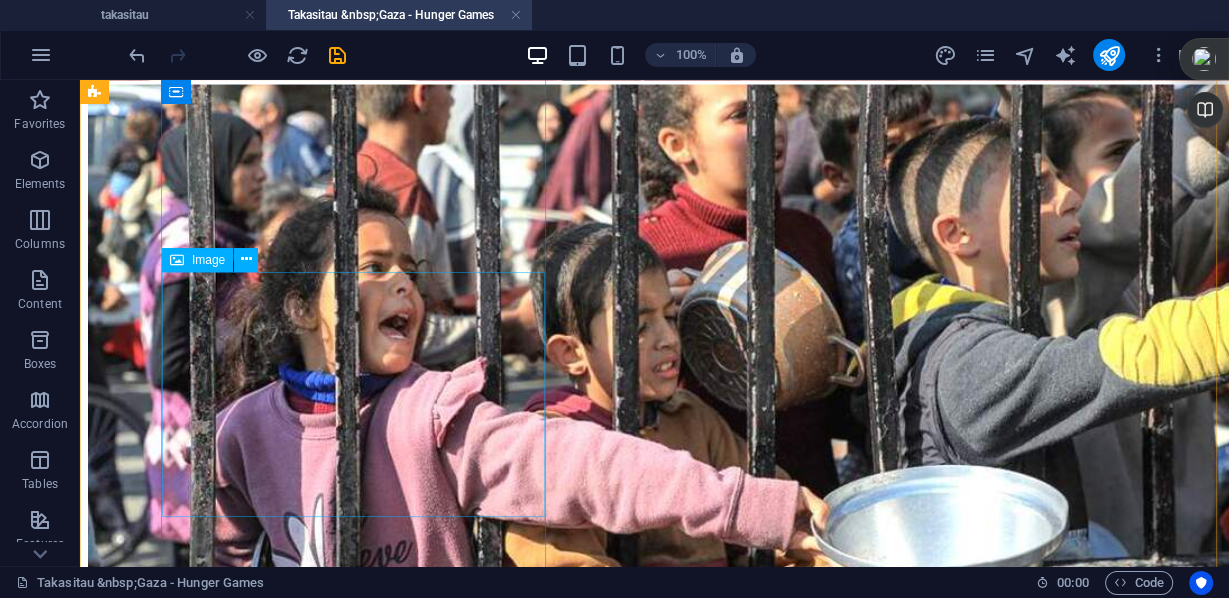 click at bounding box center [654, 4191] 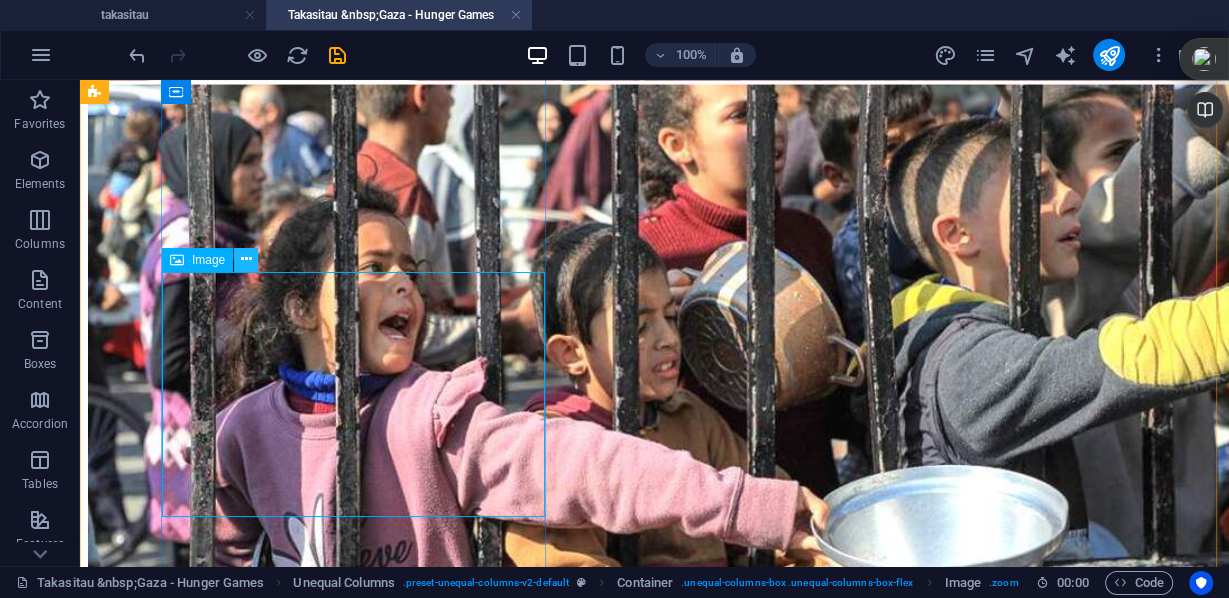 click at bounding box center (246, 259) 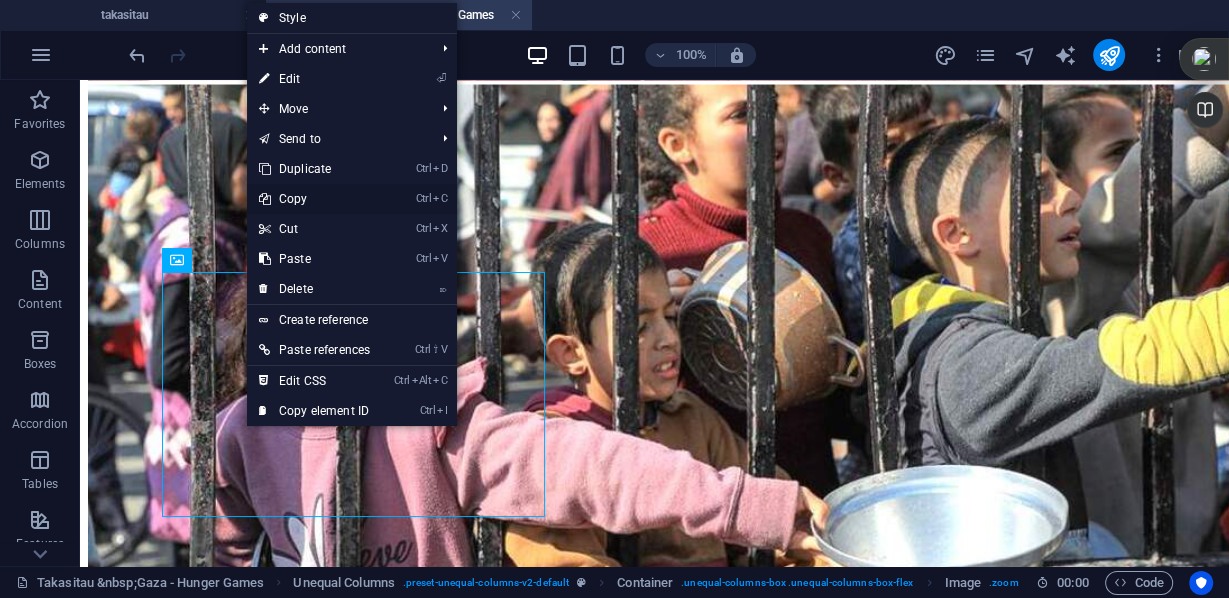 click on "Ctrl C  Copy" at bounding box center [314, 199] 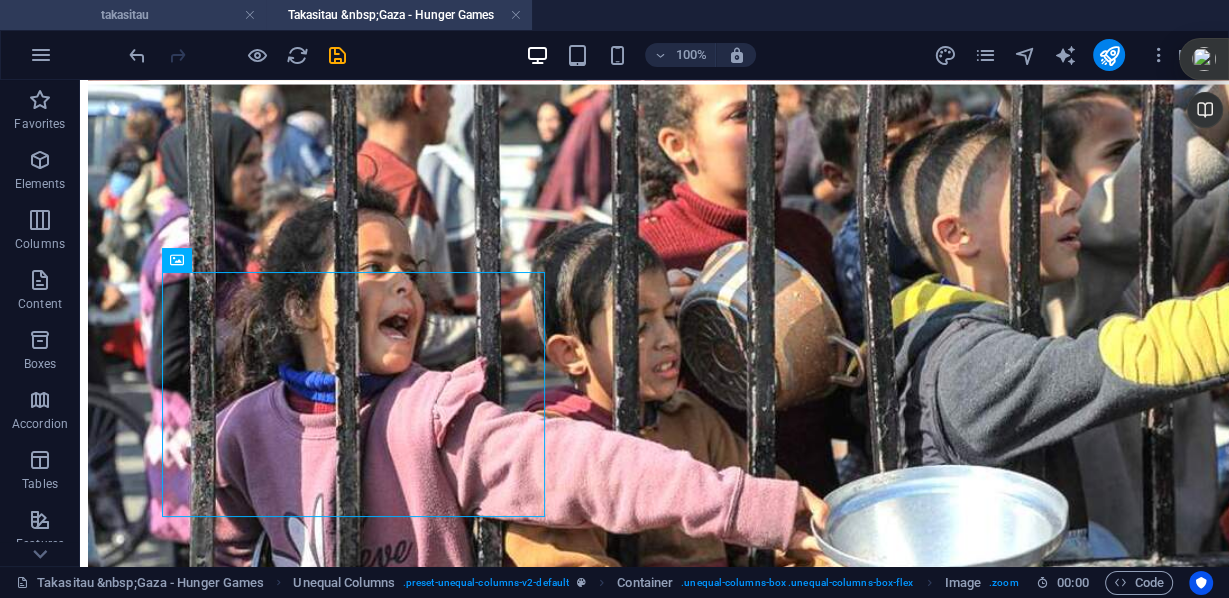 click on "takasitau" at bounding box center (133, 15) 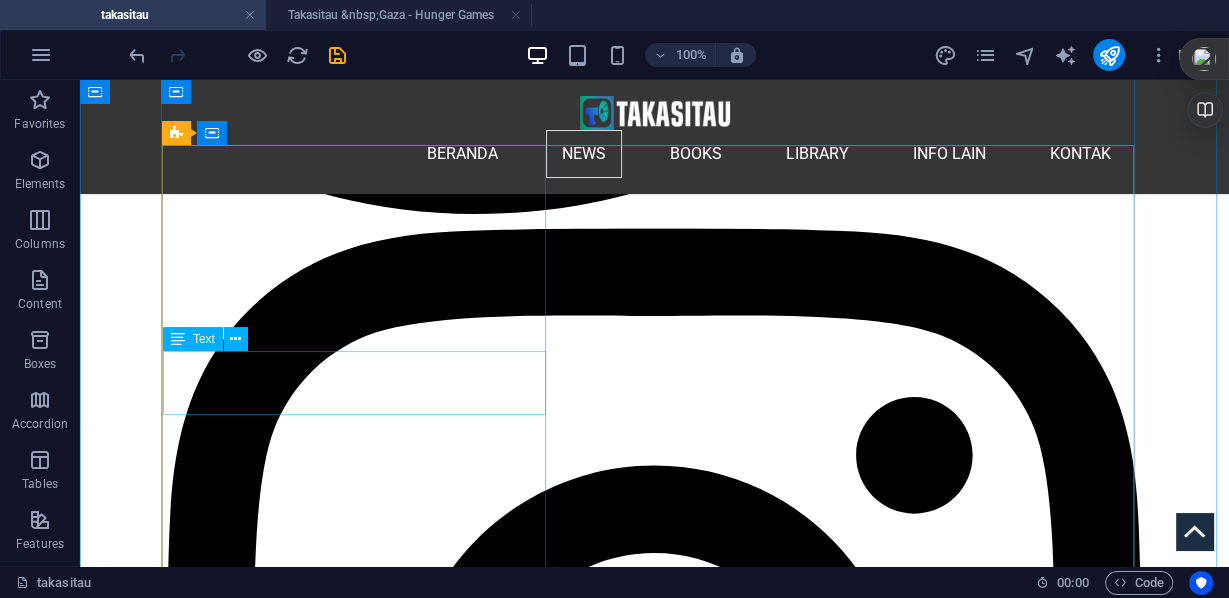 scroll, scrollTop: 3498, scrollLeft: 0, axis: vertical 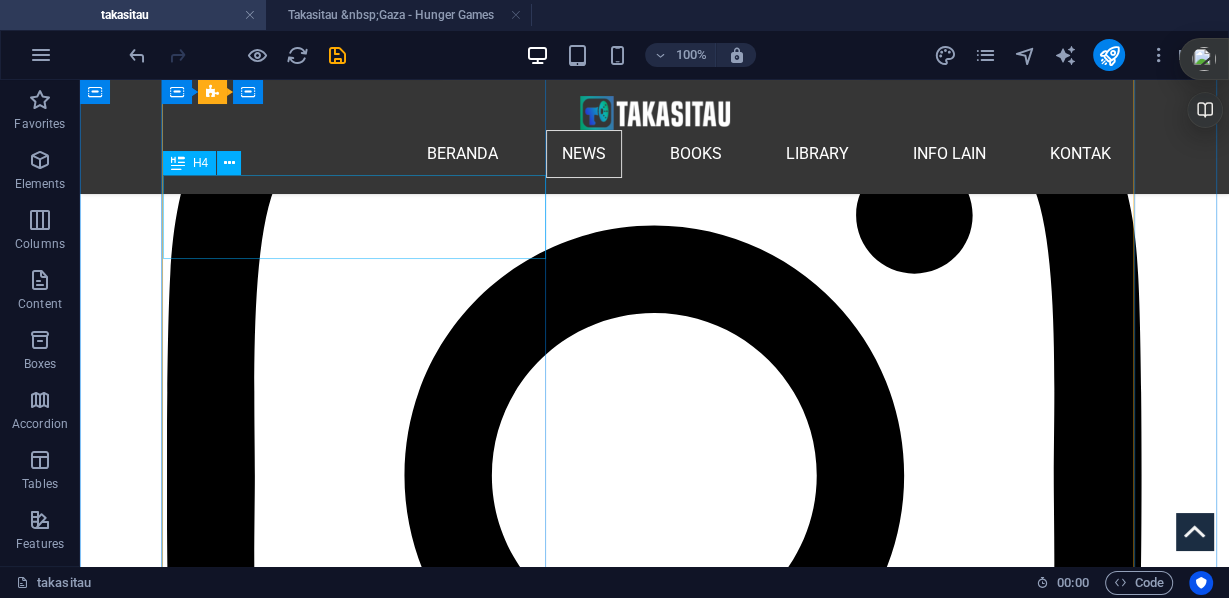 click on "Kesaksian Seorang tentara bayaran @GHFUpdates (Gaza Humanitarian Foundation) tentang Amir, anak pencari bekal di Gaza" at bounding box center (654, 22464) 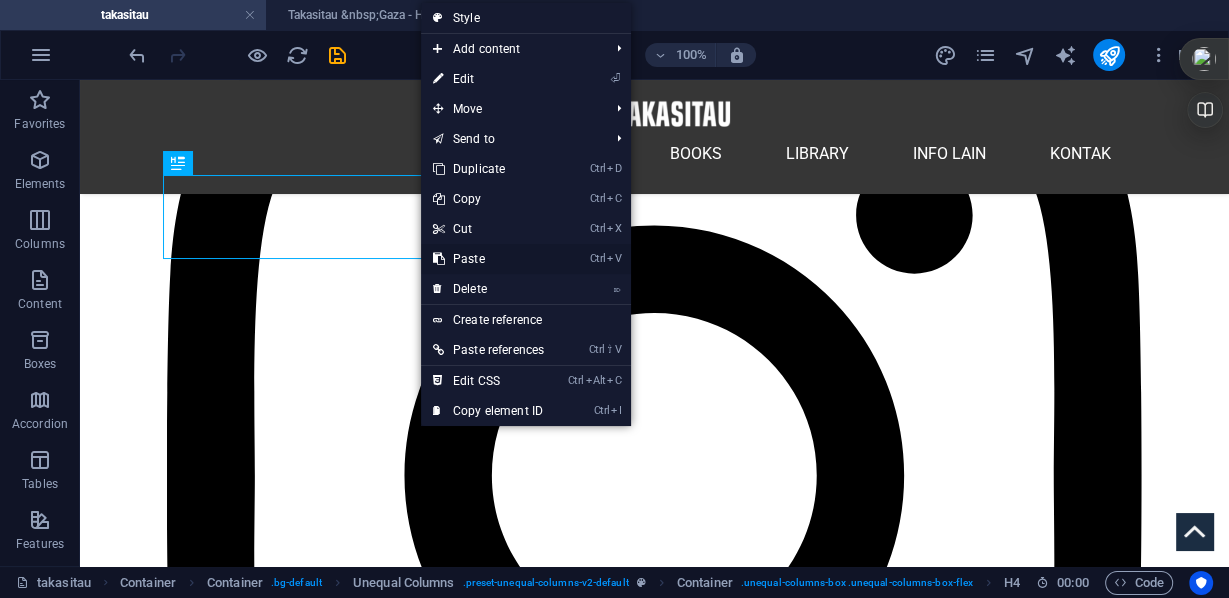 click on "Ctrl V  Paste" at bounding box center [488, 259] 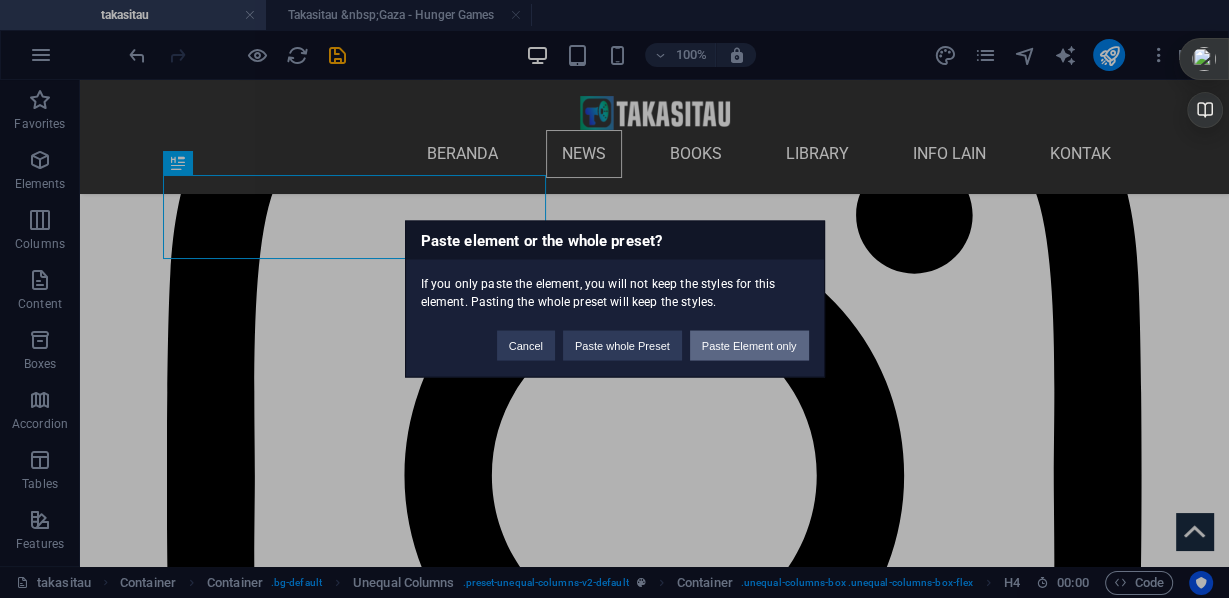 click on "Paste Element only" at bounding box center [749, 346] 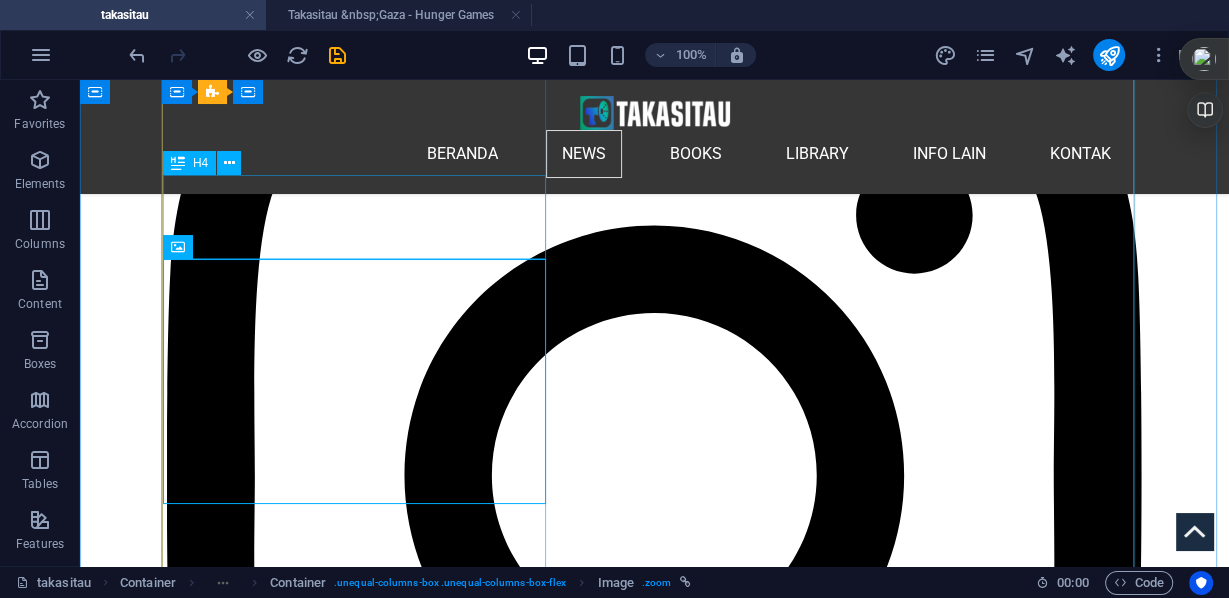 click on "Kesaksian Seorang tentara bayaran @GHFUpdates (Gaza Humanitarian Foundation) tentang Amir, anak pencari bekal di Gaza" at bounding box center (654, 22464) 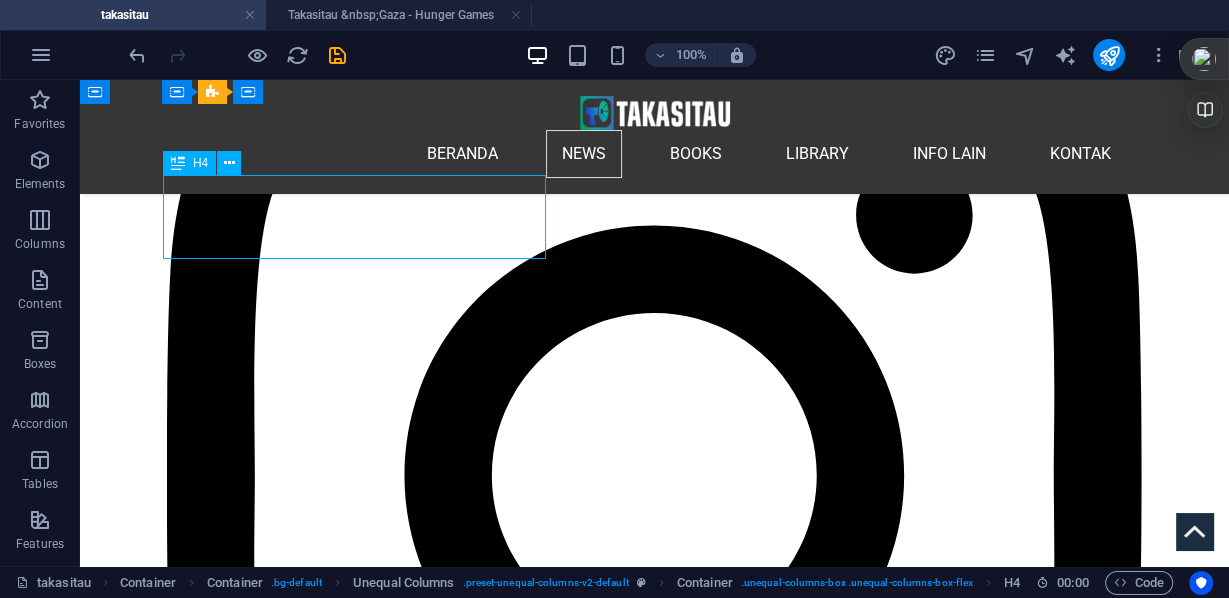click on "Kesaksian Seorang tentara bayaran @GHFUpdates (Gaza Humanitarian Foundation) tentang Amir, anak pencari bekal di Gaza" at bounding box center (654, 22464) 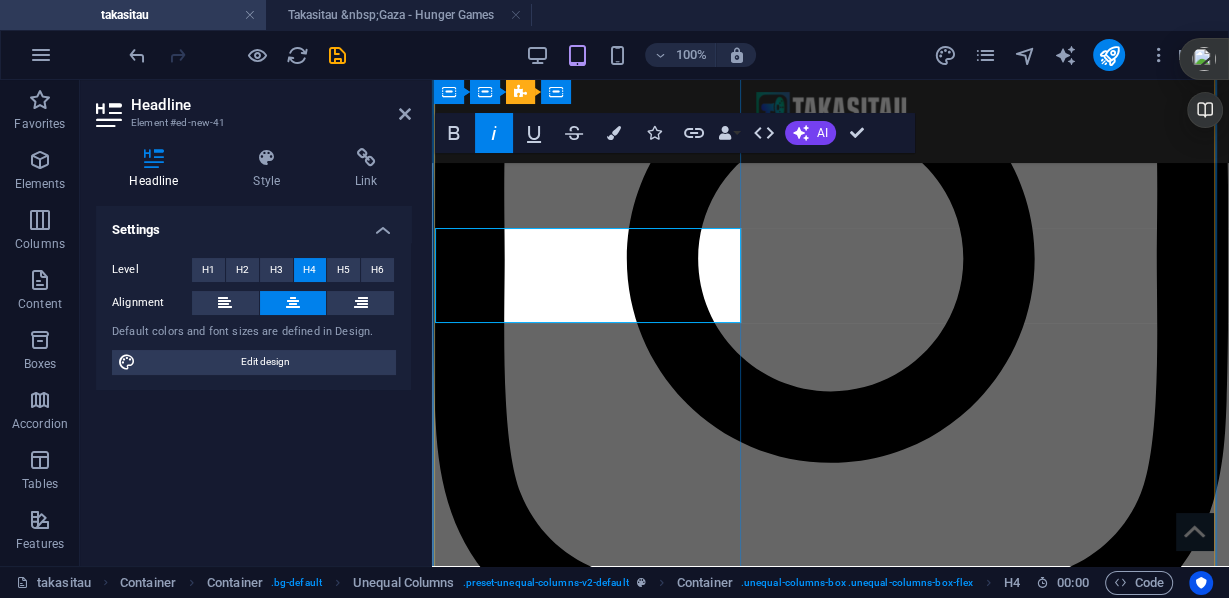scroll, scrollTop: 2979, scrollLeft: 0, axis: vertical 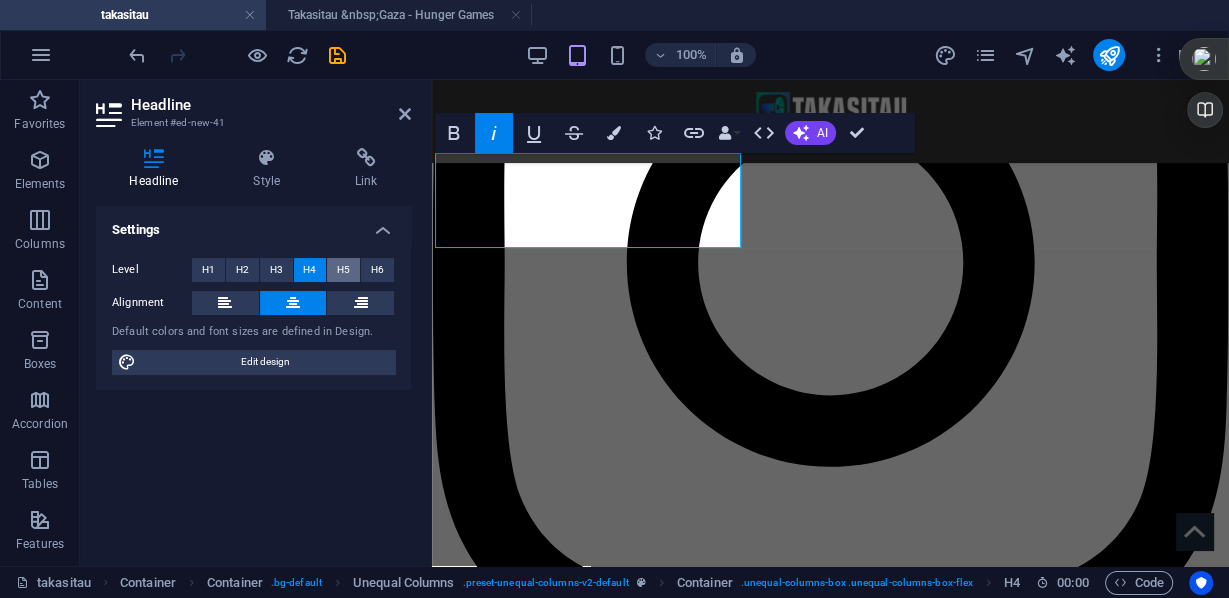 click on "H5" at bounding box center [343, 270] 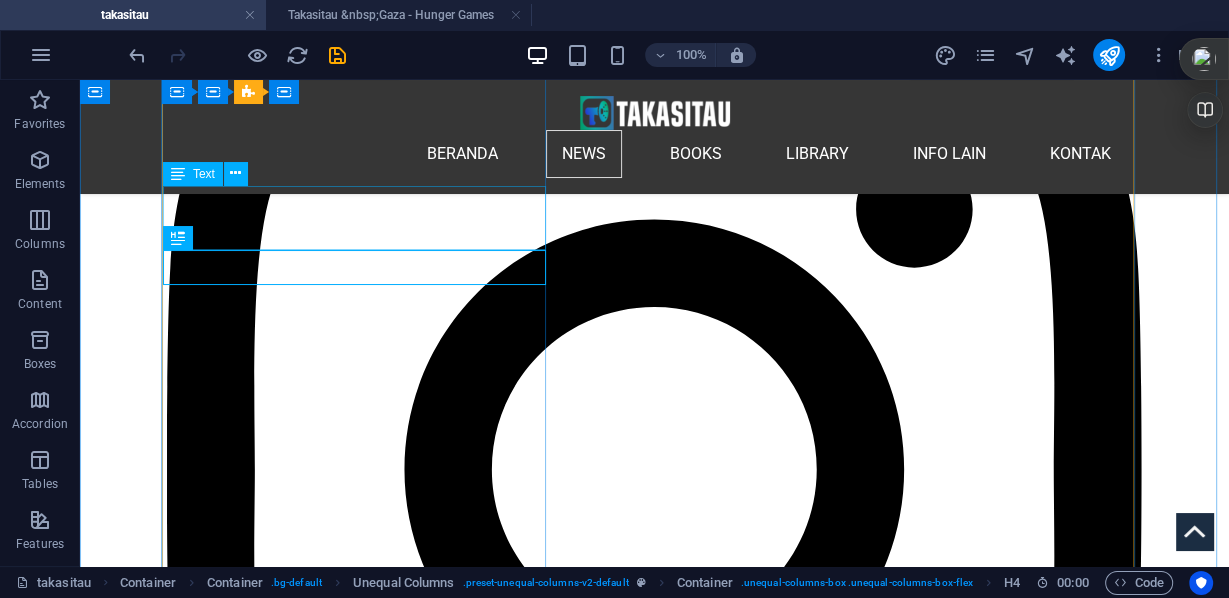 scroll, scrollTop: 3344, scrollLeft: 0, axis: vertical 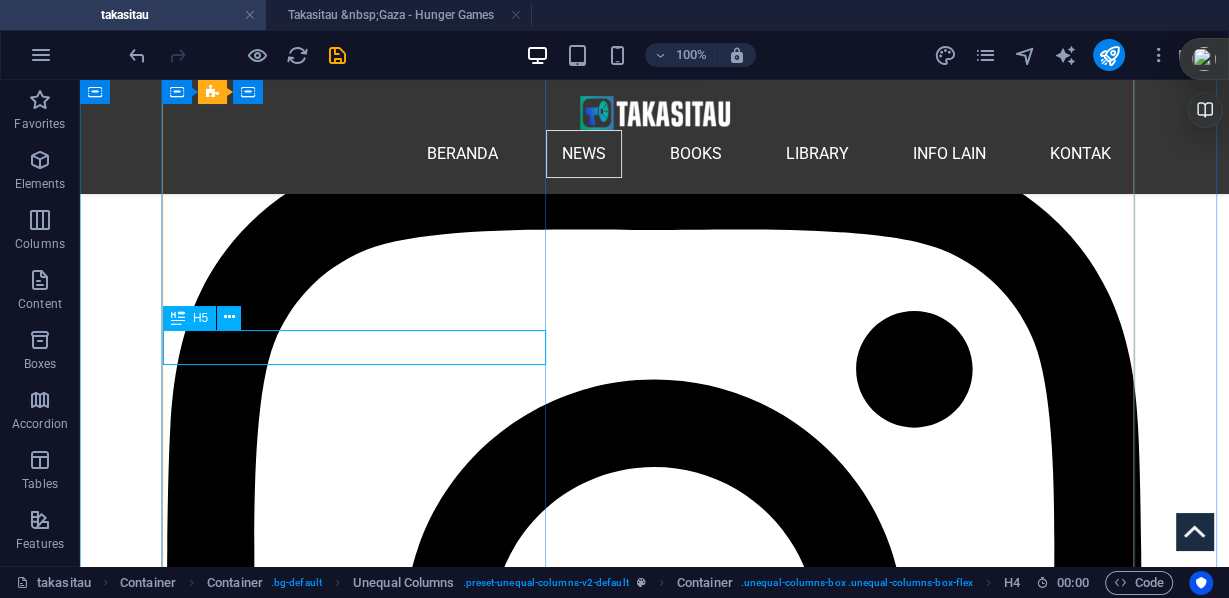 click on "Kesaksian Seorang tentara bayaran @GHFUpdates (Gaza Humanitarian Foundation) tentang Amir, anak pencari bekal di Gaza" at bounding box center (654, 22599) 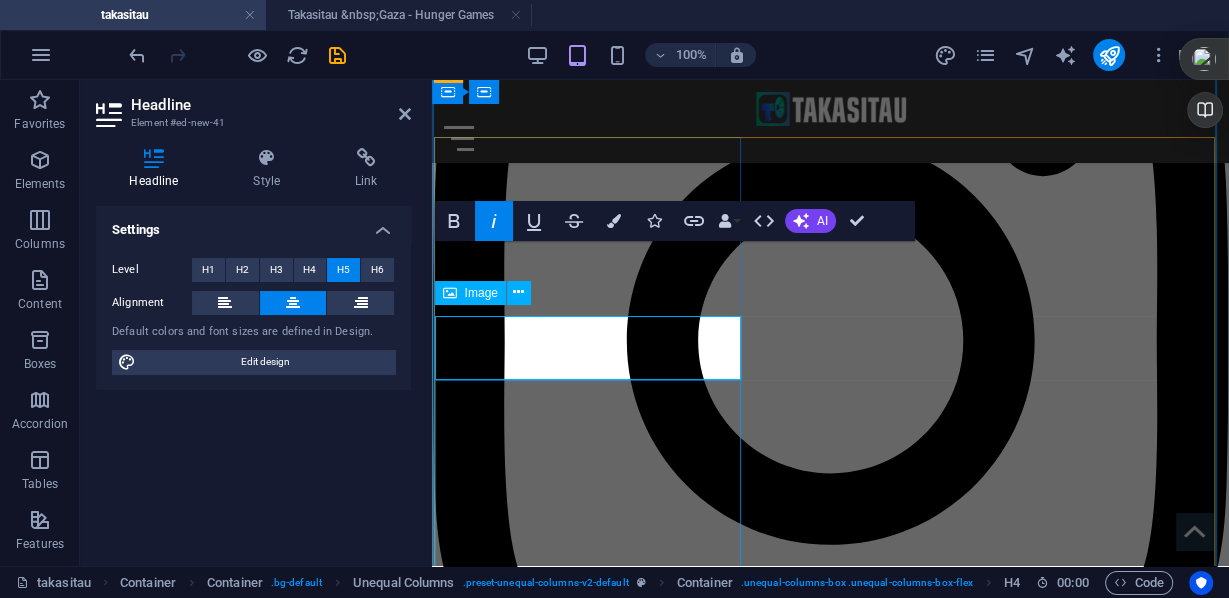 scroll, scrollTop: 2891, scrollLeft: 0, axis: vertical 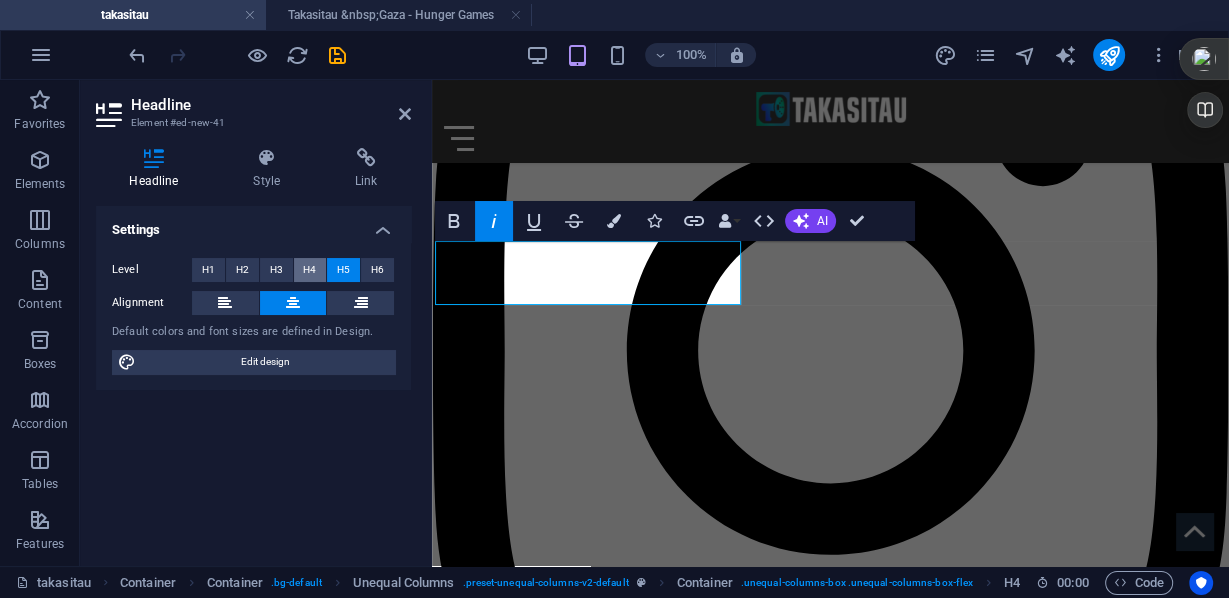 click on "H4" at bounding box center [309, 270] 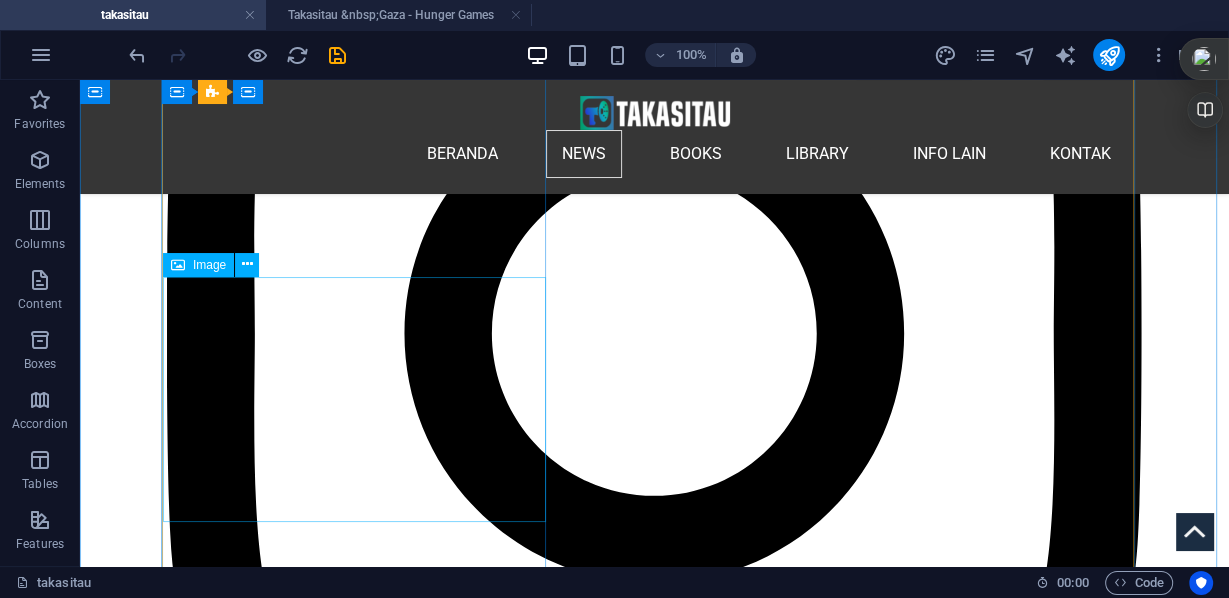 scroll, scrollTop: 3400, scrollLeft: 0, axis: vertical 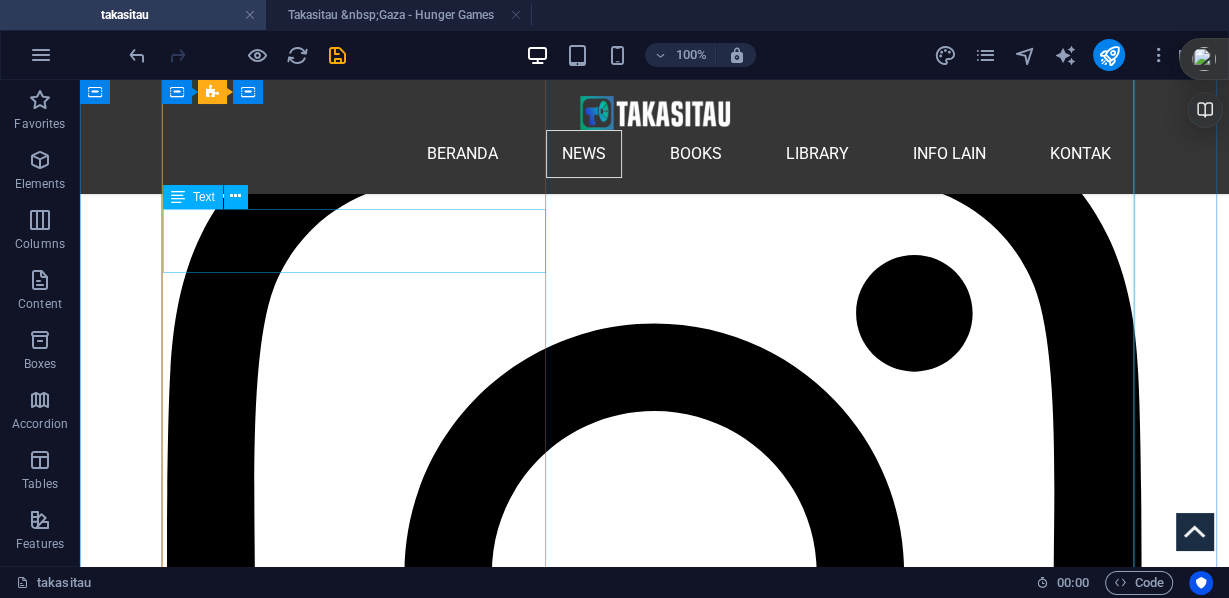 click on "Rezim genosida benar-benar telah menciptakan permainan kelaparan ( Hunger Games ) di Gaza dengan hak hidup atau mati bagi siapa pun yang dapat melarikan diri dari peluru penembak jitu pembunuh berantai. Israel akan membayar mahal untuk penderitaan dan genosida yang tak terhitung ini. moonbee @BMoon_bee - 11 Jun 2025" at bounding box center [654, 22518] 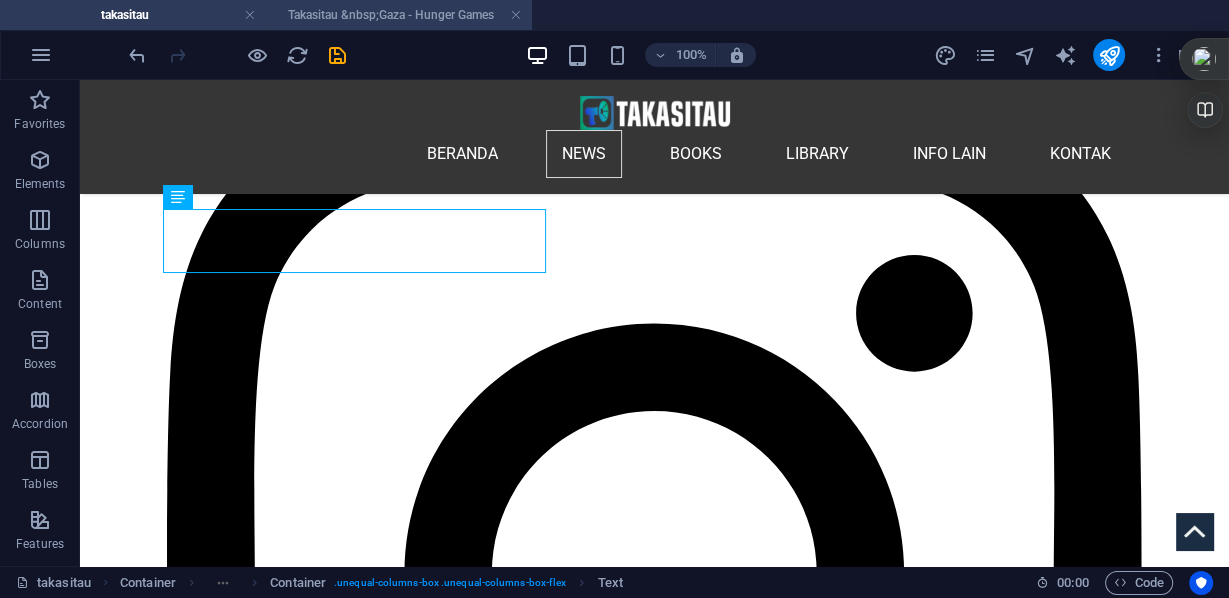 click on "Takasitau &nbsp;Gaza - Hunger Games" at bounding box center [399, 15] 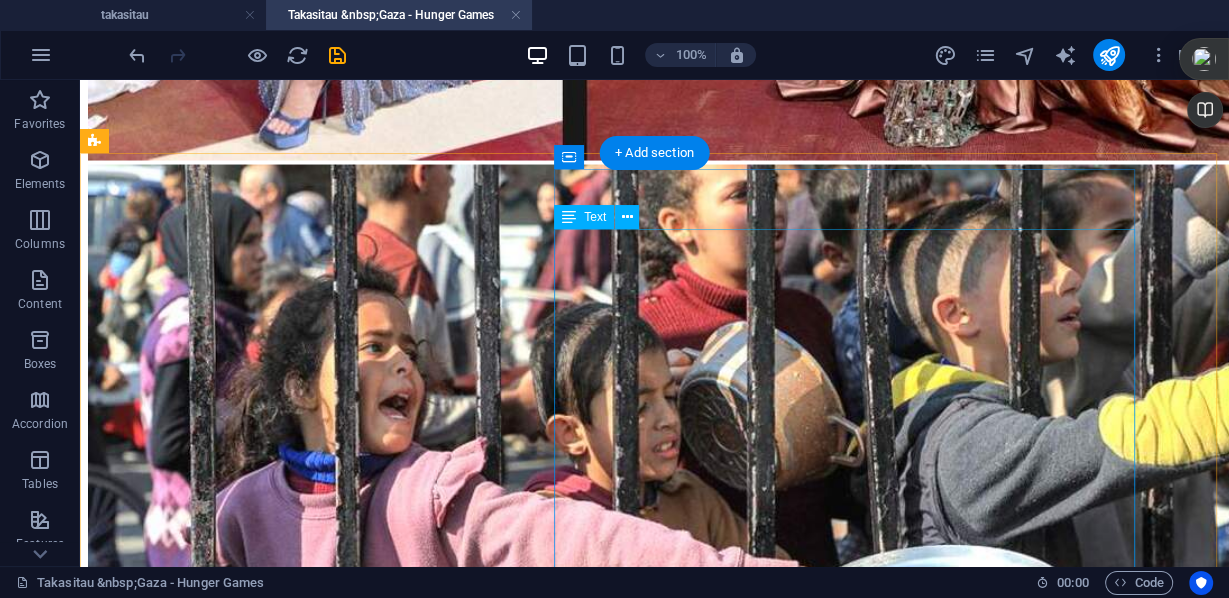 scroll, scrollTop: 3115, scrollLeft: 0, axis: vertical 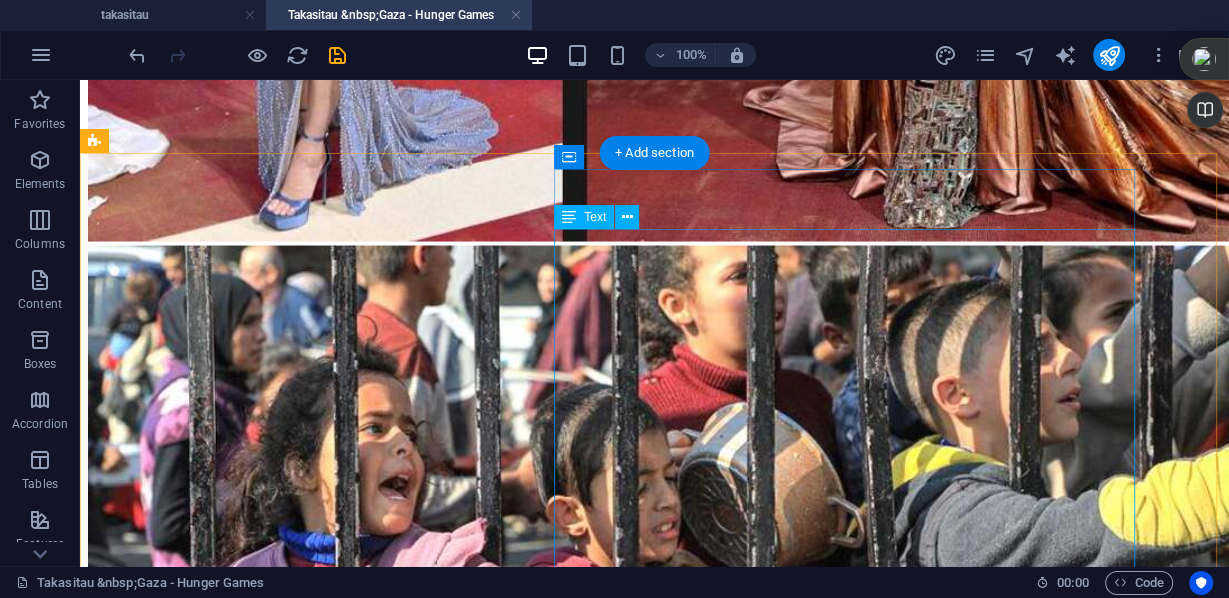 click on "[PERSON] memberikan kesaksian bahwa tentara [COUNTRY] membunuhi warga sipil tak berdosa di tempat yang disebutnya sebagai lokasi bantuan. Kesaksian saksi mata yang mengerikan (berikut petikan penting dari : "Kami memperlakukan warga sipil di Gaza lebih buruk, dengan martabat yang lebih rendah daripada kami memperlakukan para pejuang ISIS yang menyerah di [CITY] di [COUNTRY] pada tahun [YEAR] ... Pada [MONTH] [DAY], di tempat distribusi site #[NUMBER], anak laki-laki ini, [PERSON], berjalan menghampiri saya, mengulurkan tangan dan mencium tangan saya. Anak ini tidak memakai sepatu. Pakaiannya jatuh dari badannya karena dia sangat kurus .... Dia tidak punya kotak... dia punya setengah kantong beras, kacang-kacangan, dan dia berterima kasih kepada kami... Dan kemudian dia mengumpulkan barang-barangnya, berjalan kembali ke kelompoknya, dan kemudian dia ditembaki dengan semprotan merica, gas air mata, granat aksi (stunt), dan peluru, dan dia ditembaki, di kakinya dan di udara, dan dia melarikan diri... Sumber: Akun X" at bounding box center [654, 5925] 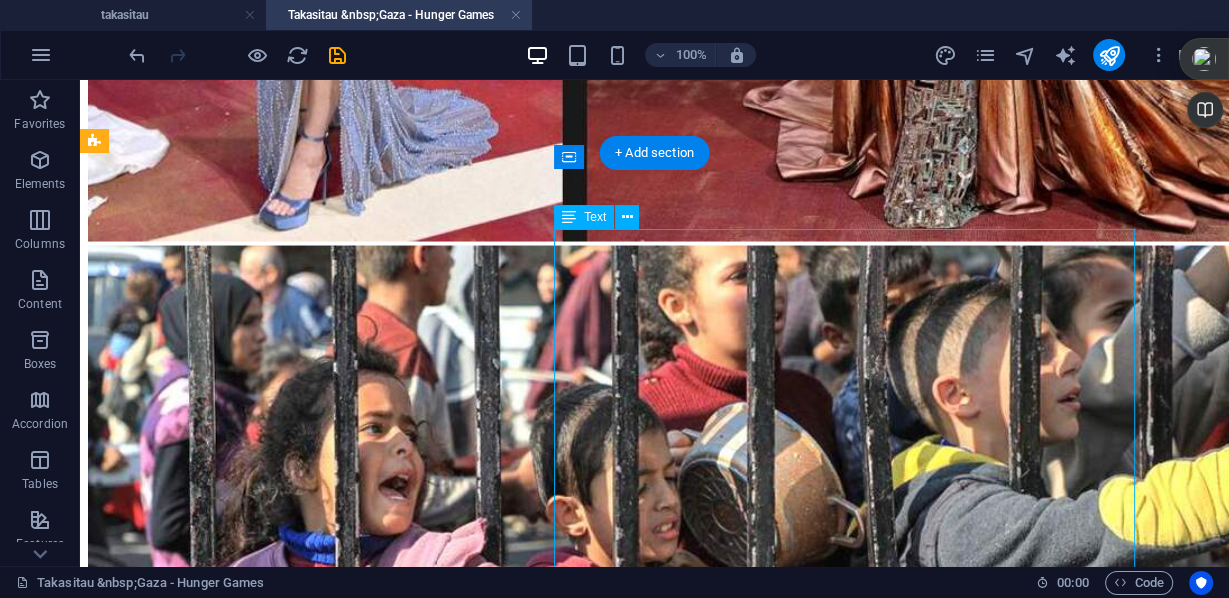 click on "[PERSON] memberikan kesaksian bahwa tentara [COUNTRY] membunuhi warga sipil tak berdosa di tempat yang disebutnya sebagai lokasi bantuan. Kesaksian saksi mata yang mengerikan (berikut petikan penting dari : "Kami memperlakukan warga sipil di Gaza lebih buruk, dengan martabat yang lebih rendah daripada kami memperlakukan para pejuang ISIS yang menyerah di [CITY] di [COUNTRY] pada tahun [YEAR] ... Pada [MONTH] [DAY], di tempat distribusi site #[NUMBER], anak laki-laki ini, [PERSON], berjalan menghampiri saya, mengulurkan tangan dan mencium tangan saya. Anak ini tidak memakai sepatu. Pakaiannya jatuh dari badannya karena dia sangat kurus .... Dia tidak punya kotak... dia punya setengah kantong beras, kacang-kacangan, dan dia berterima kasih kepada kami... Dan kemudian dia mengumpulkan barang-barangnya, berjalan kembali ke kelompoknya, dan kemudian dia ditembaki dengan semprotan merica, gas air mata, granat aksi (stunt), dan peluru, dan dia ditembaki, di kakinya dan di udara, dan dia melarikan diri... Sumber: Akun X" at bounding box center [654, 5925] 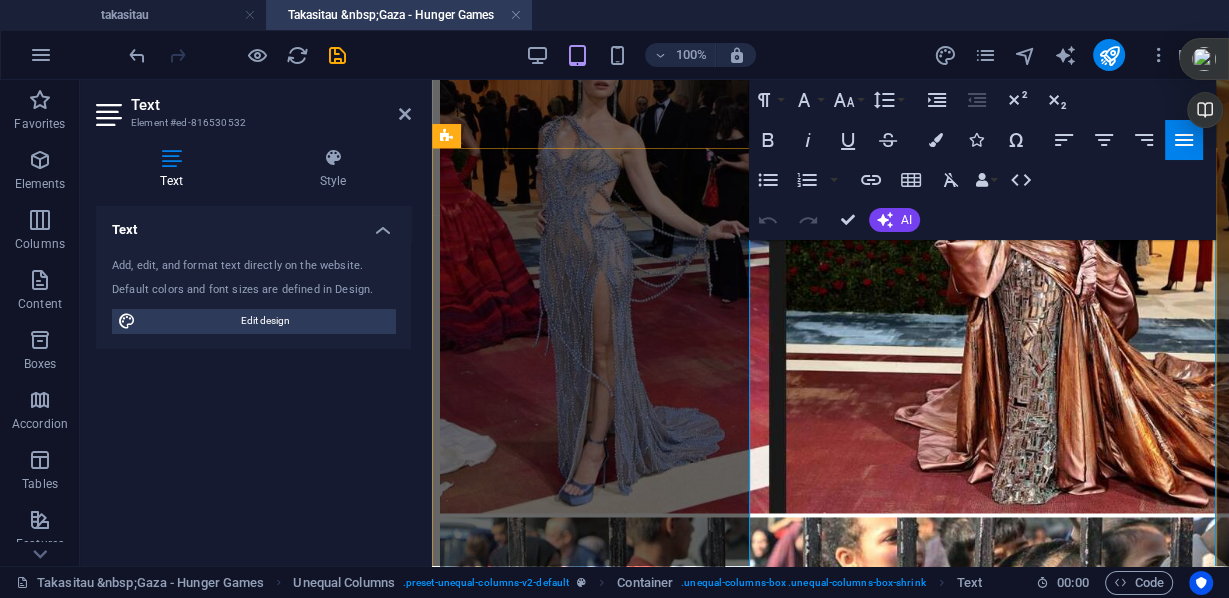scroll, scrollTop: 2450, scrollLeft: 0, axis: vertical 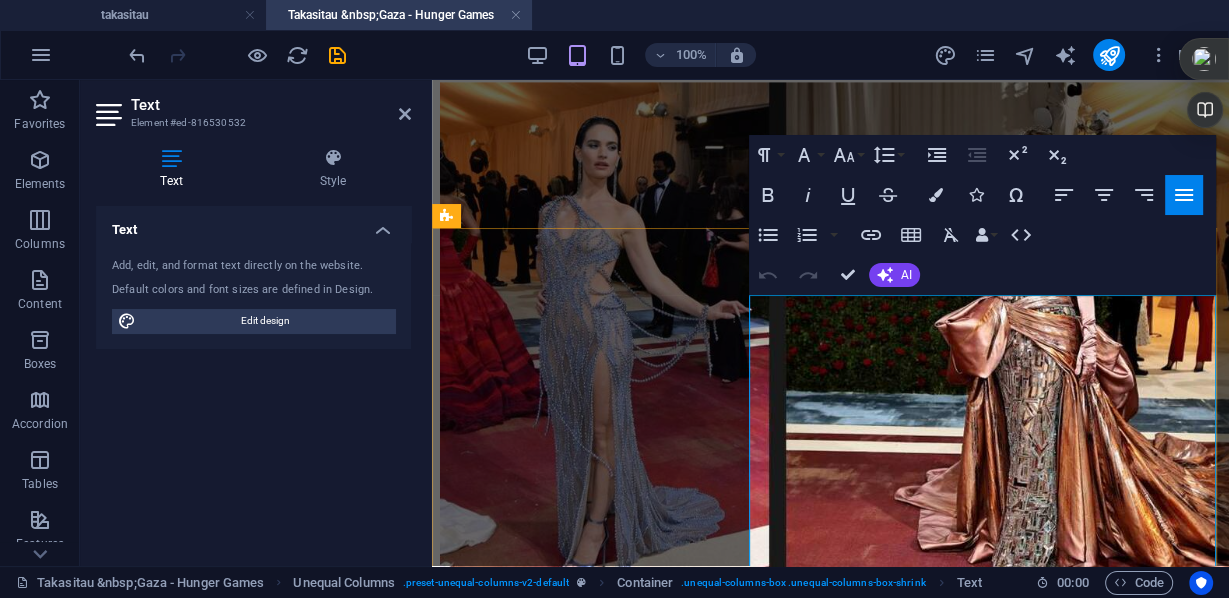 drag, startPoint x: 755, startPoint y: 308, endPoint x: 1155, endPoint y: 344, distance: 401.61673 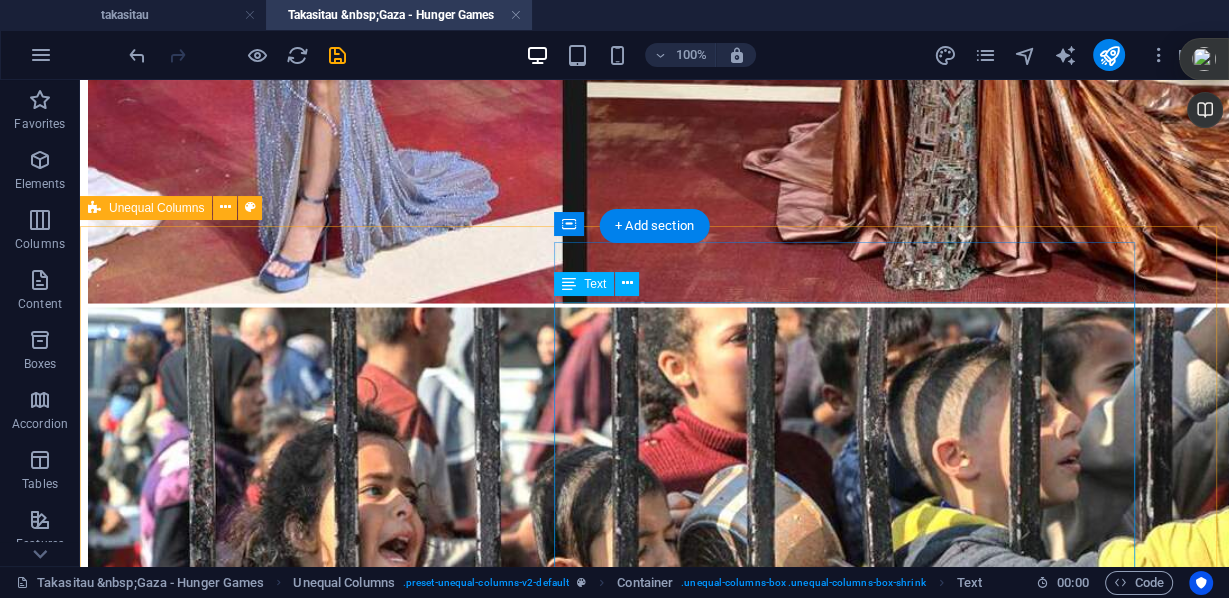 scroll, scrollTop: 3050, scrollLeft: 0, axis: vertical 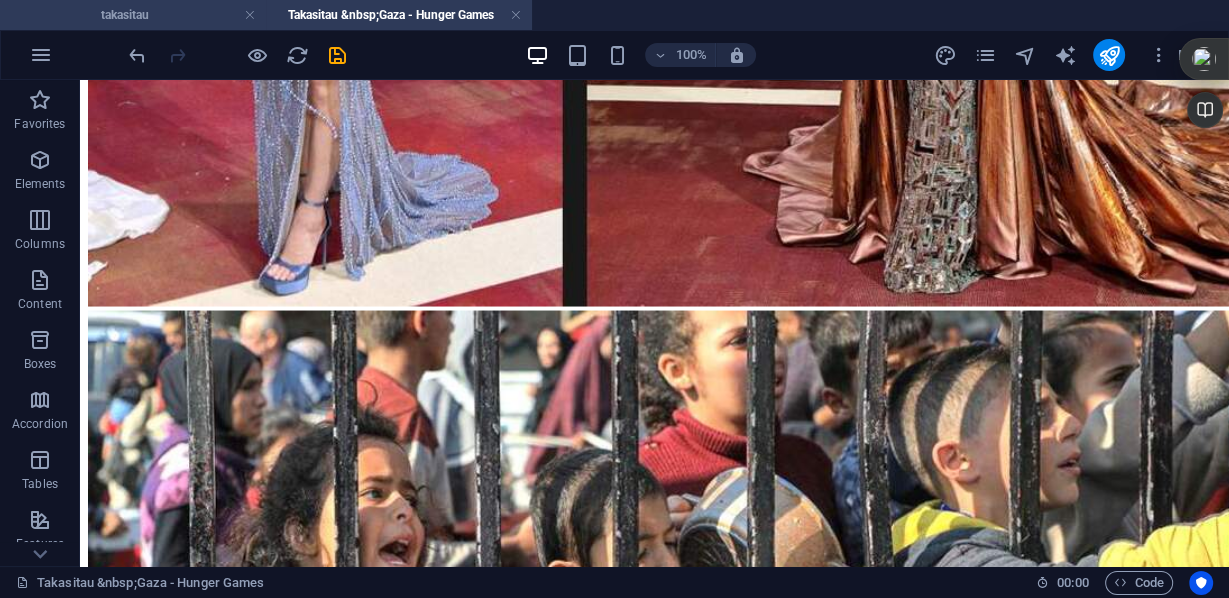 click on "takasitau" at bounding box center [133, 15] 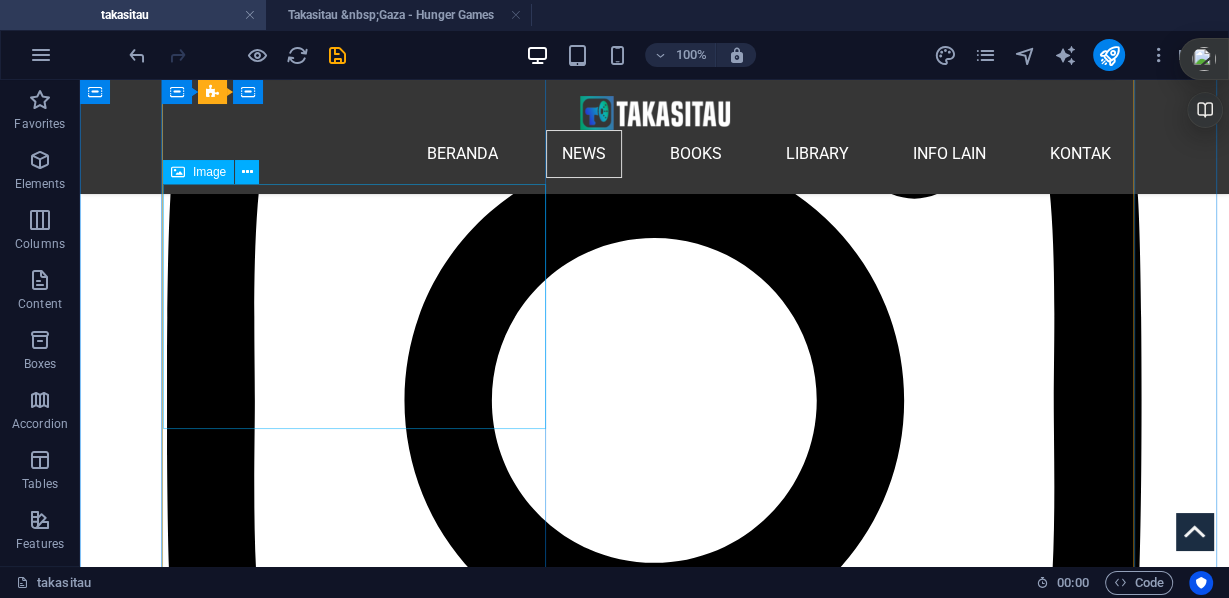 scroll, scrollTop: 3493, scrollLeft: 0, axis: vertical 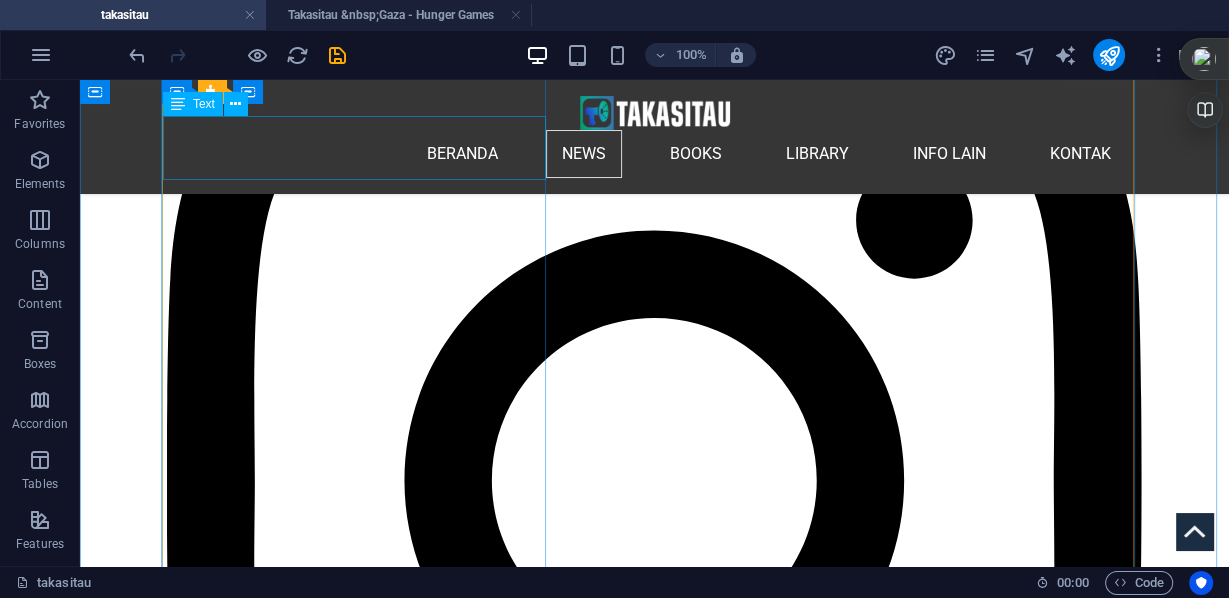 click on "Rezim genosida benar-benar telah menciptakan permainan kelaparan ( Hunger Games ) di Gaza dengan hak hidup atau mati bagi siapa pun yang dapat melarikan diri dari peluru penembak jitu pembunuh berantai. Israel akan membayar mahal untuk penderitaan dan genosida yang tak terhitung ini. moonbee @BMoon_bee - 11 Jun 2025" at bounding box center (654, 22425) 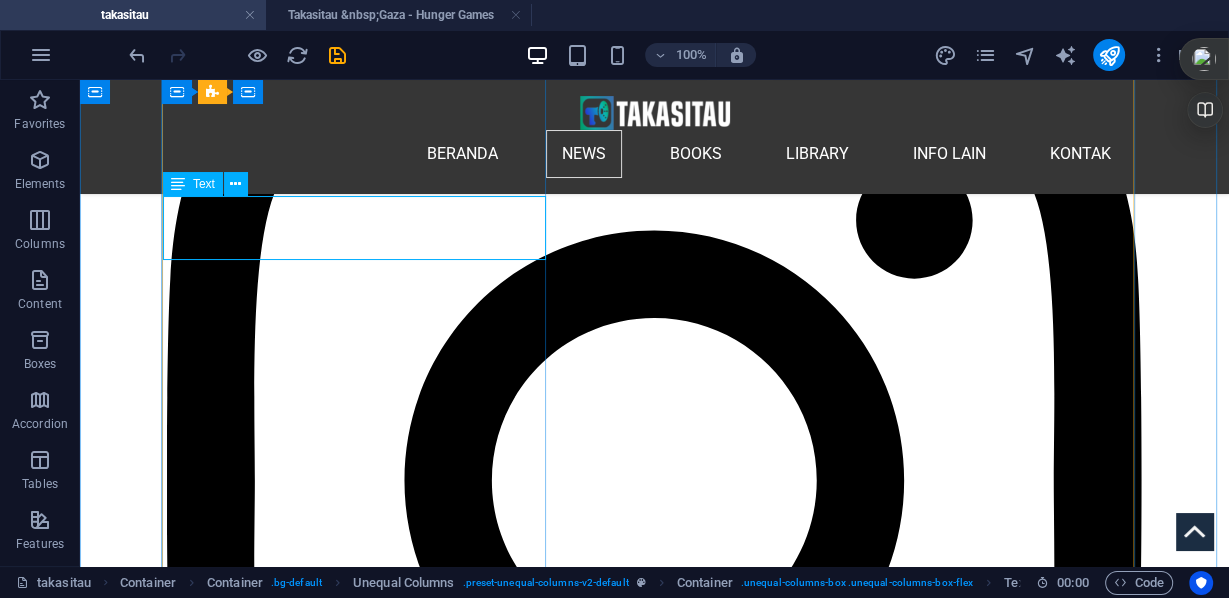 scroll, scrollTop: 3413, scrollLeft: 0, axis: vertical 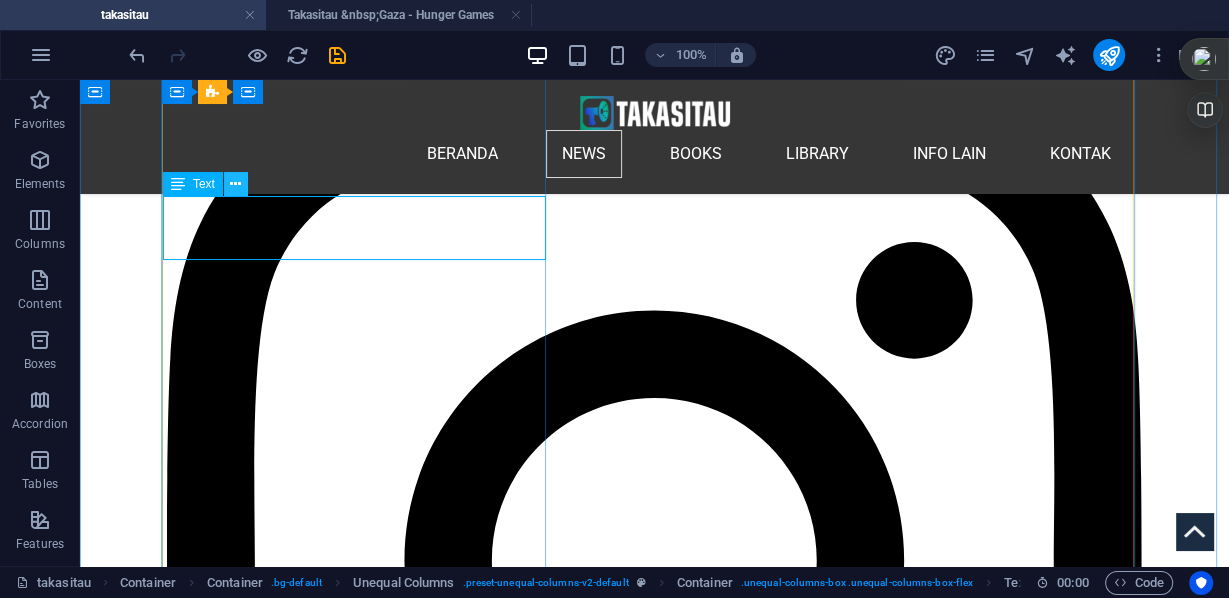 click at bounding box center (235, 184) 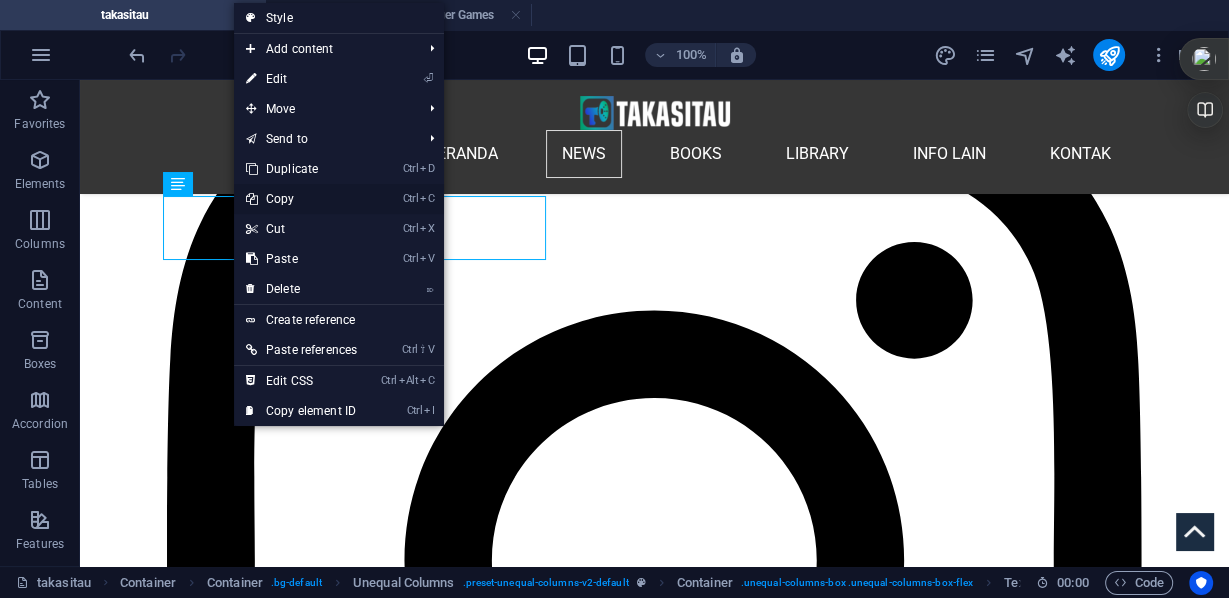 click on "Ctrl C  Copy" at bounding box center (301, 199) 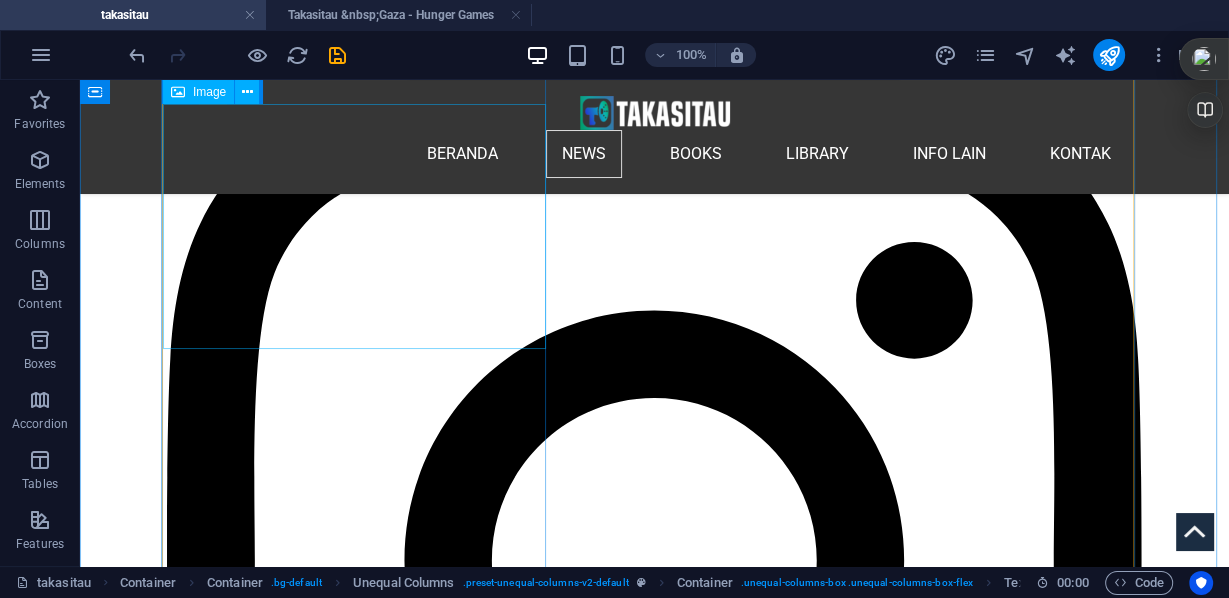 scroll, scrollTop: 3733, scrollLeft: 0, axis: vertical 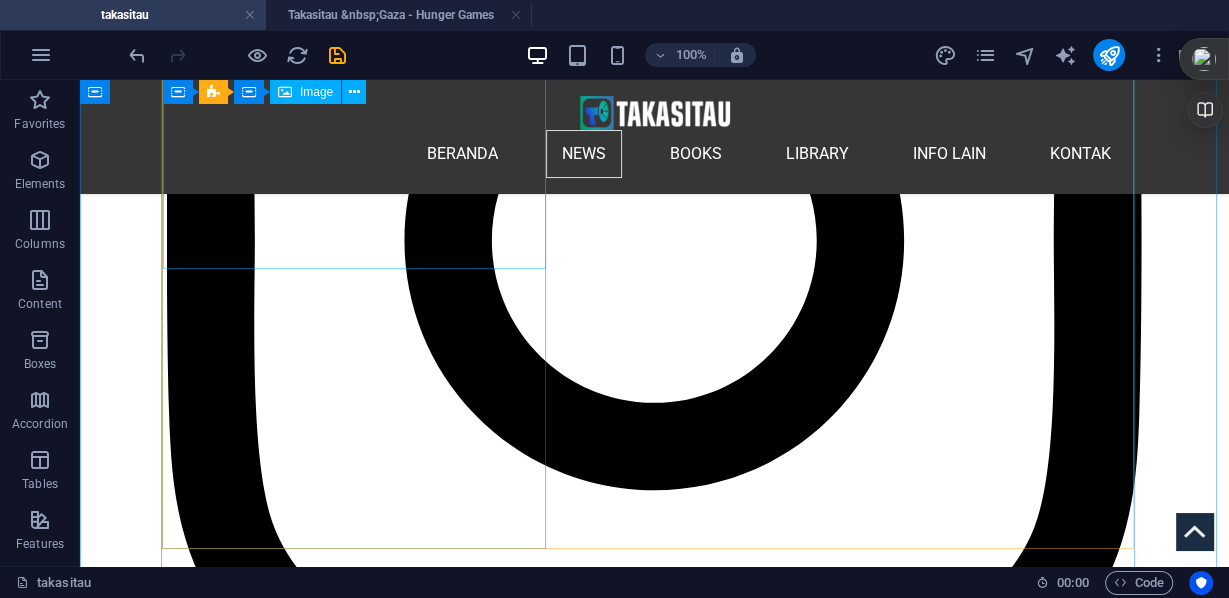 click at bounding box center (654, 22625) 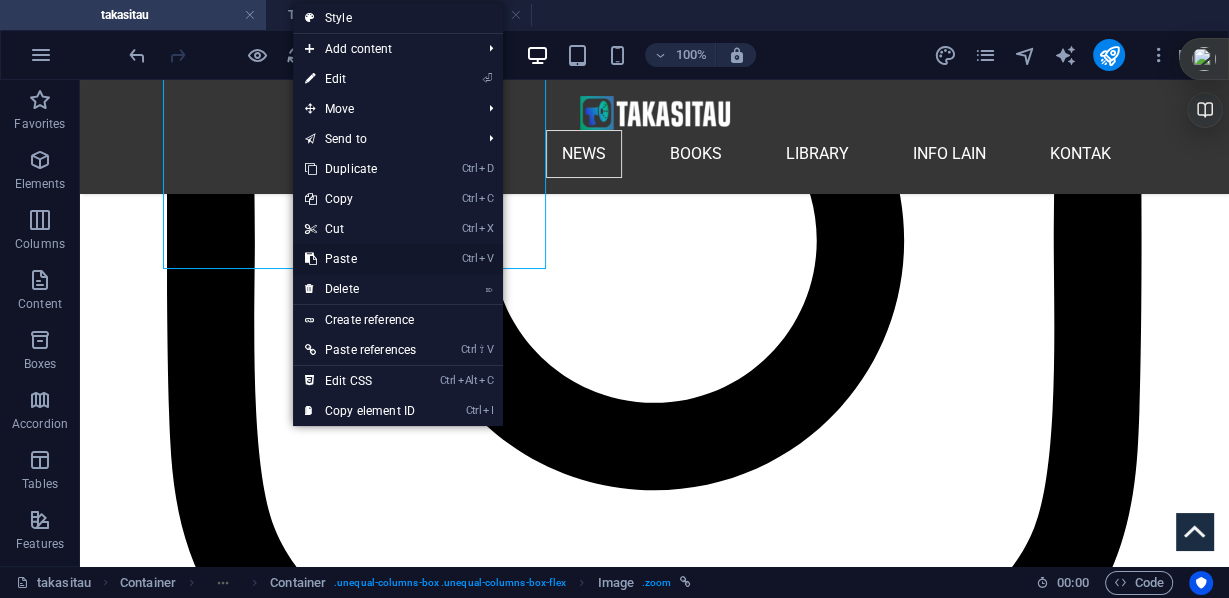 click on "Ctrl V  Paste" at bounding box center [360, 259] 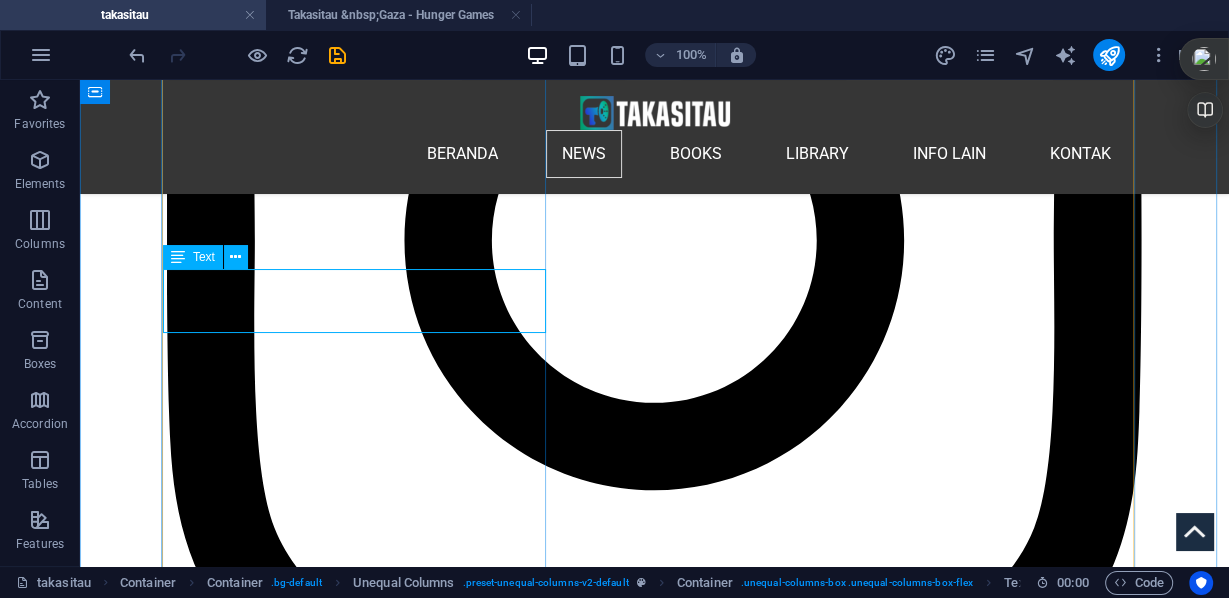 click on "Rezim genosida benar-benar telah menciptakan permainan kelaparan ( Hunger Games ) di Gaza dengan hak hidup atau mati bagi siapa pun yang dapat melarikan diri dari peluru penembak jitu pembunuh berantai. Israel akan membayar mahal untuk penderitaan dan genosida yang tak terhitung ini. moonbee @BMoon_bee - 11 Jun 2025" at bounding box center (654, 23009) 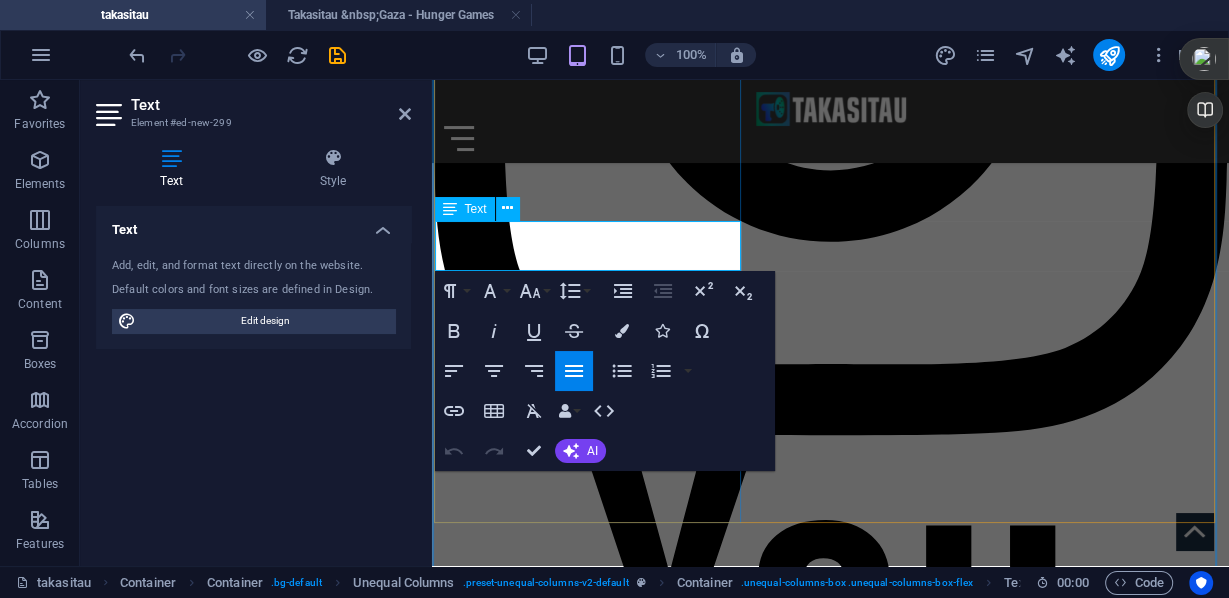 scroll, scrollTop: 3203, scrollLeft: 0, axis: vertical 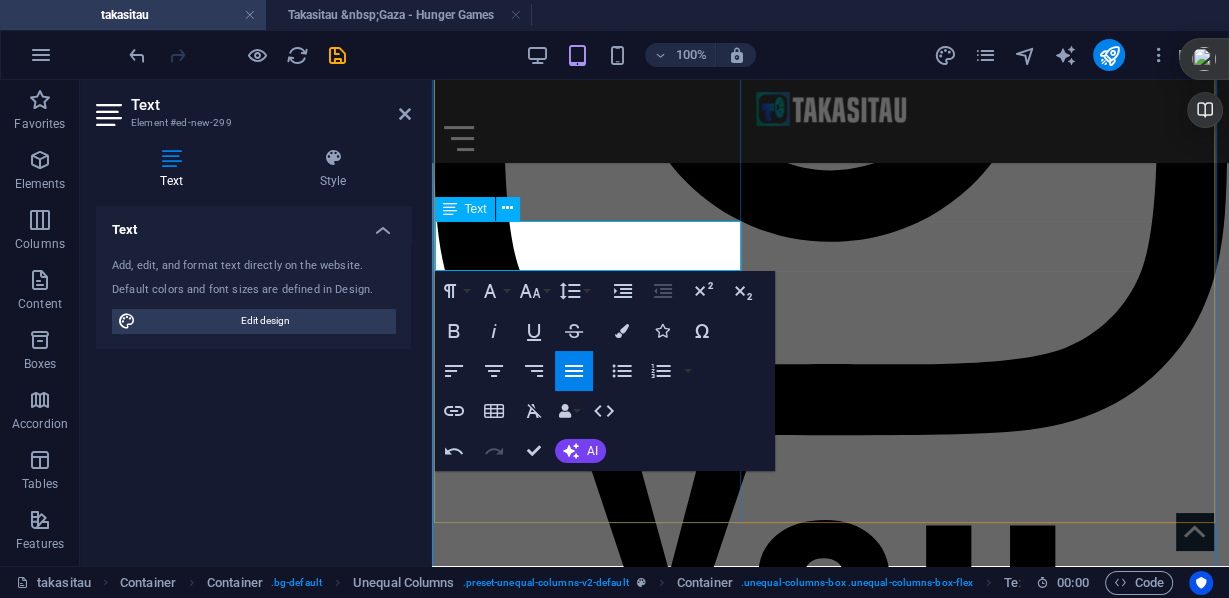click on "Rezim [PERSON] memberikan kesaksian bahwa tentara Israel membunuhi warga sipil tak berdosa di tempat yang disebutnya sebagai lokasi bantuan. Kesaksian saksi mata yang mengerikan tentang Anak pencari bekal di Gaza.dan genosida yang tak terhitung ini. moonbee @[PERSON] - 11 Jun [YEAR]" at bounding box center [830, 20146] 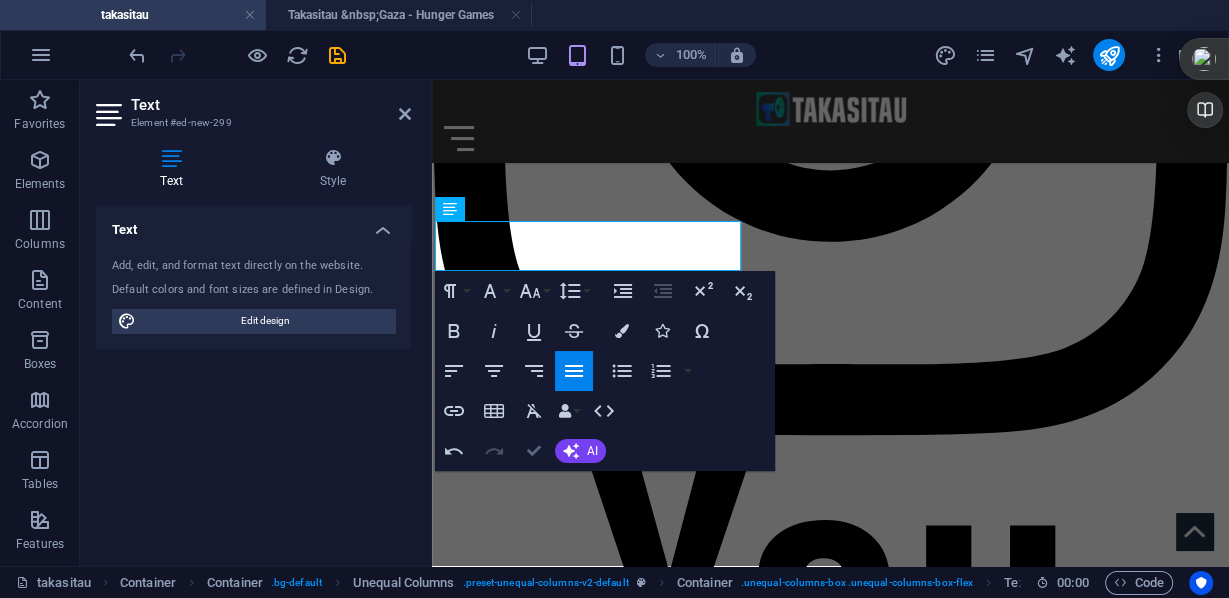 drag, startPoint x: 456, startPoint y: 370, endPoint x: 533, endPoint y: 450, distance: 111.03603 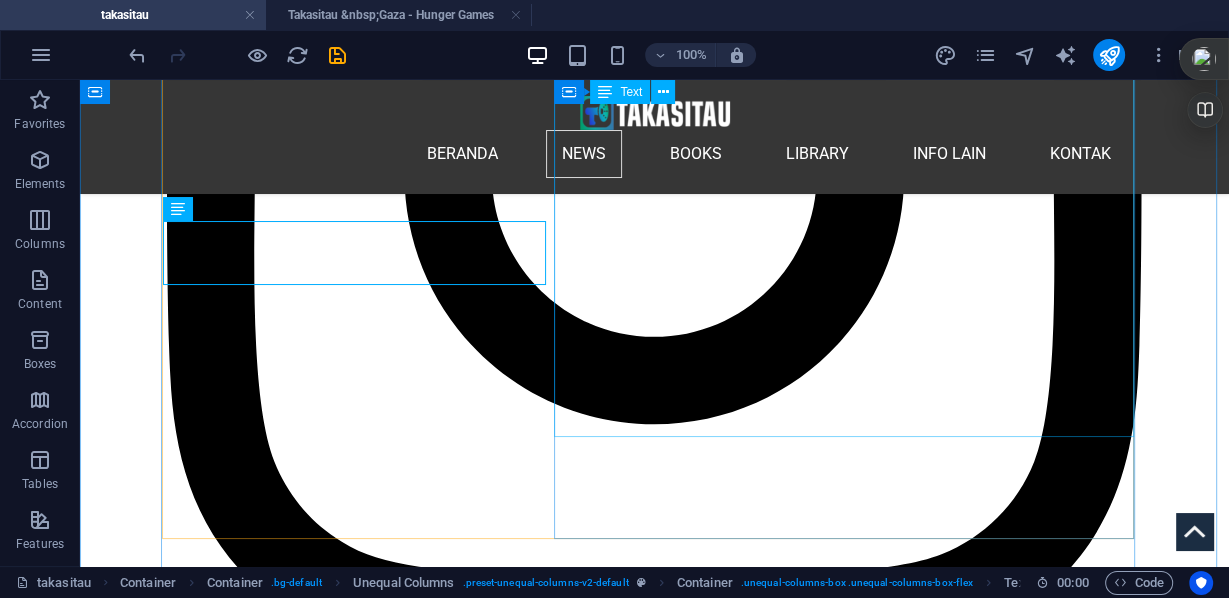 scroll, scrollTop: 3782, scrollLeft: 0, axis: vertical 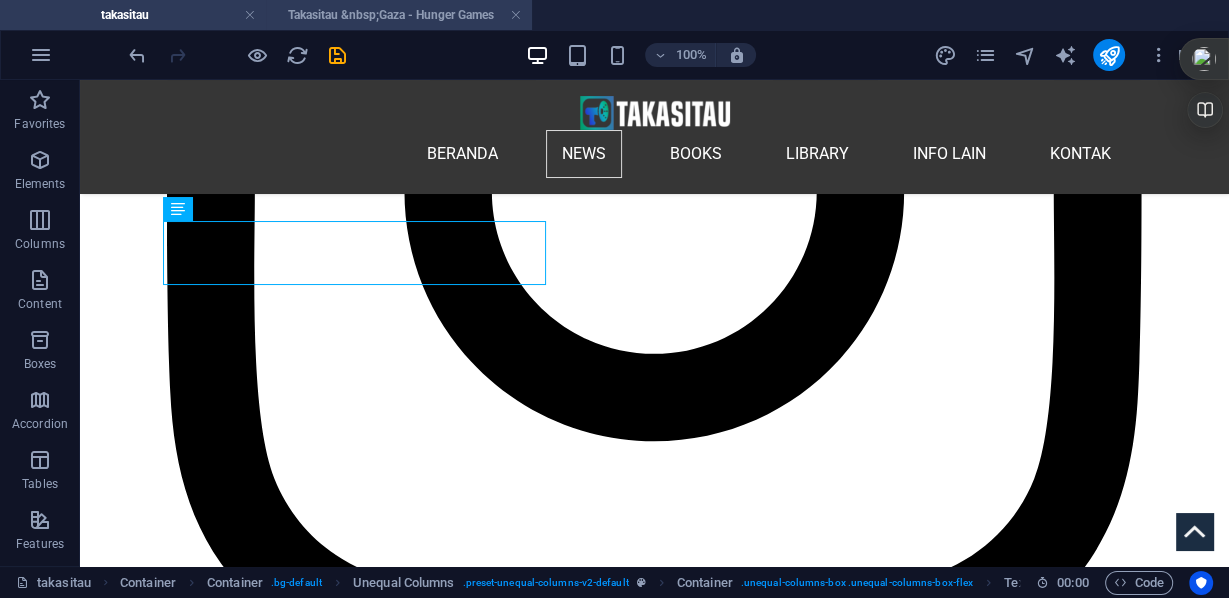 click on "Takasitau &nbsp;Gaza - Hunger Games" at bounding box center (399, 15) 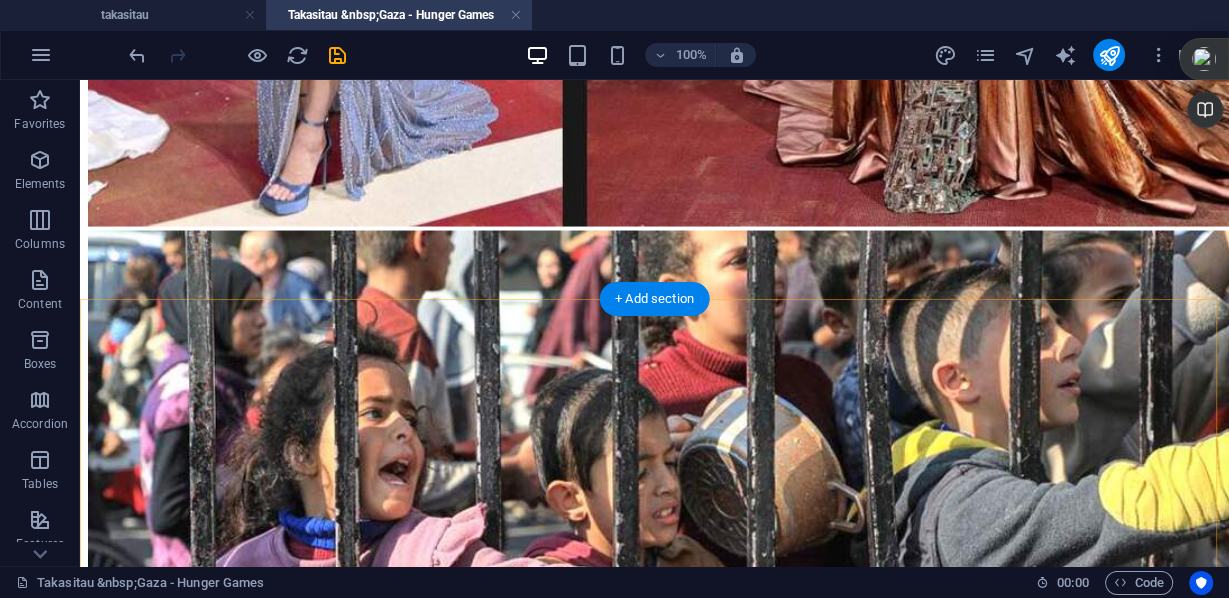 scroll, scrollTop: 2970, scrollLeft: 0, axis: vertical 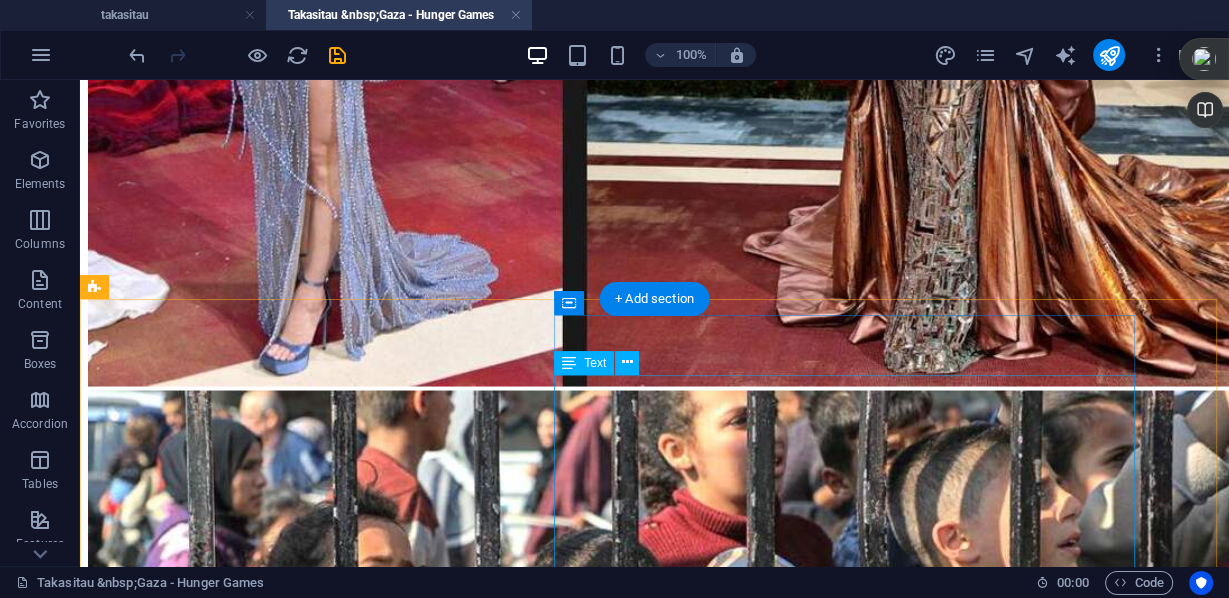 click on "` "Kami memperlakukan warga sipil di Gaza lebih buruk, dengan martabat yang lebih rendah daripada kami memperlakukan para pejuang ISIS yang menyerah di Baghuz Fawqani di Suriah pada tahun 2018 ... Pada 28 Mei, di tempat distribusi site #2, anak laki-laki ini, [PERSON], berjalan menghampiri saya, mengulurkan tangan dan mencium tangan saya. Anak ini tidak memakai sepatu. Pakaiannya jatuh dari badannya karena dia sangat kurus .... Dia tidak punya kotak... dia punya setengah kantong beras, kacang-kacangan, dan dia berterima kasih kepada kami... ... Dia berjalan 12 kilometer untuk sampai ke sana ... & ketika dia sampai di sana dia berterima kasih kepada kami atas remah-remah yang dia dapatkan ... & dia meletakkannya di tanah & tangannya yang kurus dan kurus kering, dan dia mencium saya dan berkata ‘terima kasih’. [PERSON] @_ZachFosternya. Sumber: Akun X : [PERSON]@[PERSON] Yotutube:" at bounding box center [654, 6055] 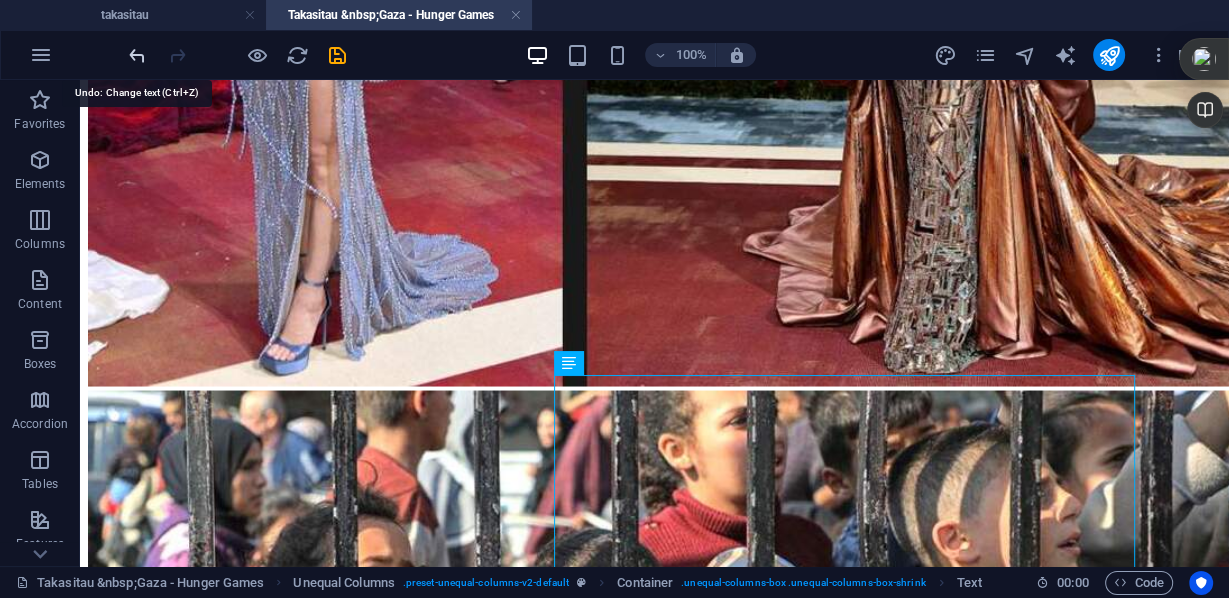click at bounding box center [137, 55] 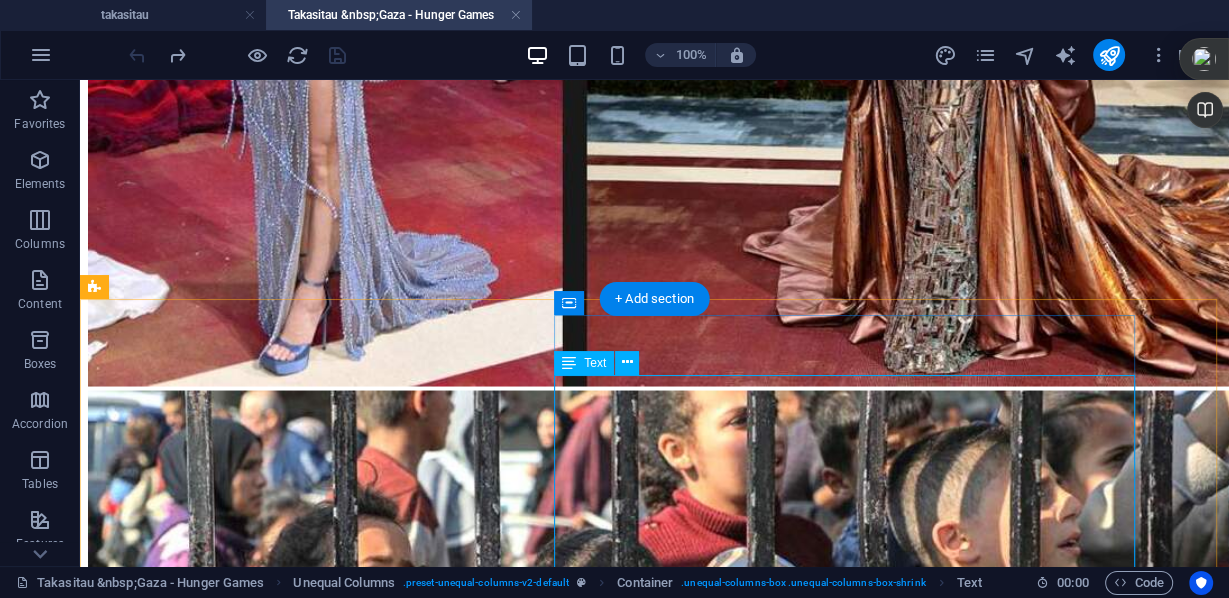 click on "[PERSON] memberikan kesaksian bahwa tentara [COUNTRY] membunuhi warga sipil tak berdosa di tempat yang disebutnya sebagai lokasi bantuan. Kesaksian saksi mata yang mengerikan (berikut petikan penting dari : "Kami memperlakukan warga sipil di Gaza lebih buruk, dengan martabat yang lebih rendah daripada kami memperlakukan para pejuang ISIS yang menyerah di [CITY] di [COUNTRY] pada tahun [YEAR] ... Pada [MONTH] [DAY], di tempat distribusi site #[NUMBER], anak laki-laki ini, [PERSON], berjalan menghampiri saya, mengulurkan tangan dan mencium tangan saya. Anak ini tidak memakai sepatu. Pakaiannya jatuh dari badannya karena dia sangat kurus .... Dia tidak punya kotak... dia punya setengah kantong beras, kacang-kacangan, dan dia berterima kasih kepada kami... Dan kemudian dia mengumpulkan barang-barangnya, berjalan kembali ke kelompoknya, dan kemudian dia ditembaki dengan semprotan merica, gas air mata, granat aksi (stunt), dan peluru, dan dia ditembaki, di kakinya dan di udara, dan dia melarikan diri... Sumber: Akun X" at bounding box center [654, 6070] 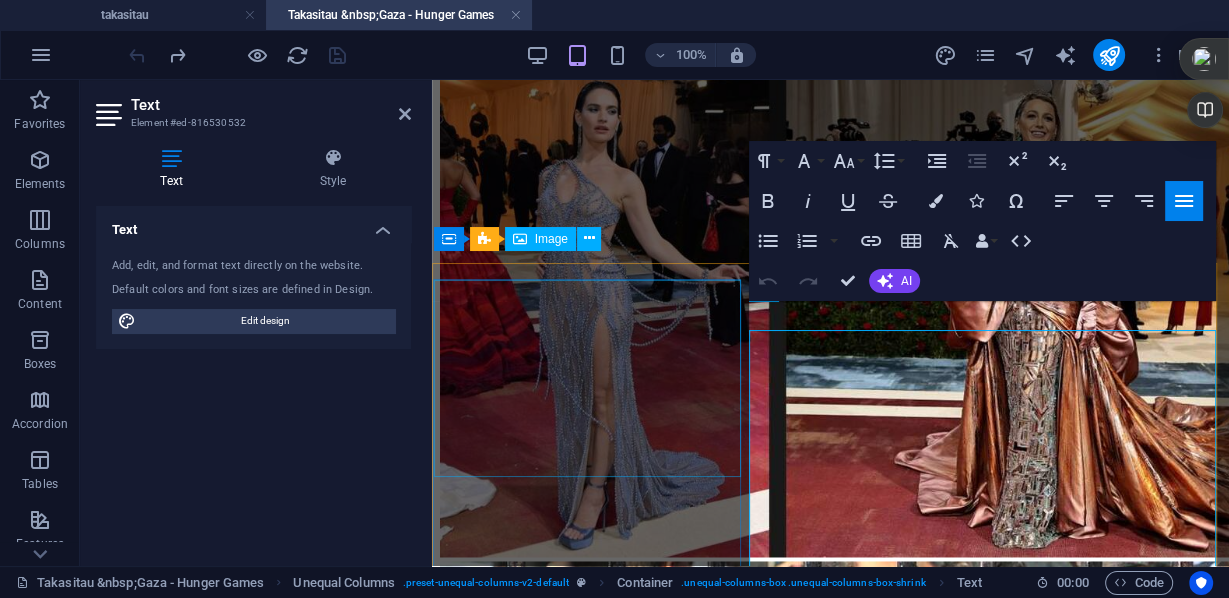 scroll, scrollTop: 2444, scrollLeft: 0, axis: vertical 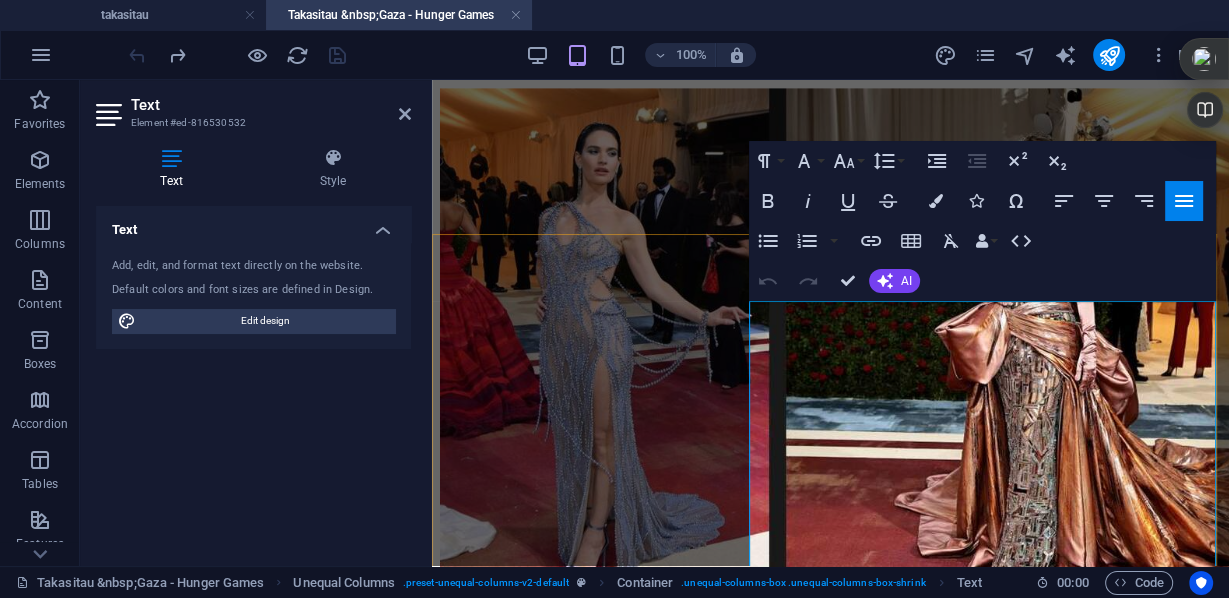 click on "[PERSON] memberikan kesaksian bahwa tentara [COUNTRY] membunuhi warga sipil tak berdosa di tempat yang disebutnya sebagai lokasi bantuan. Kesaksian saksi mata yang mengerikan (berikut petikan penting dari :" at bounding box center [830, 5318] 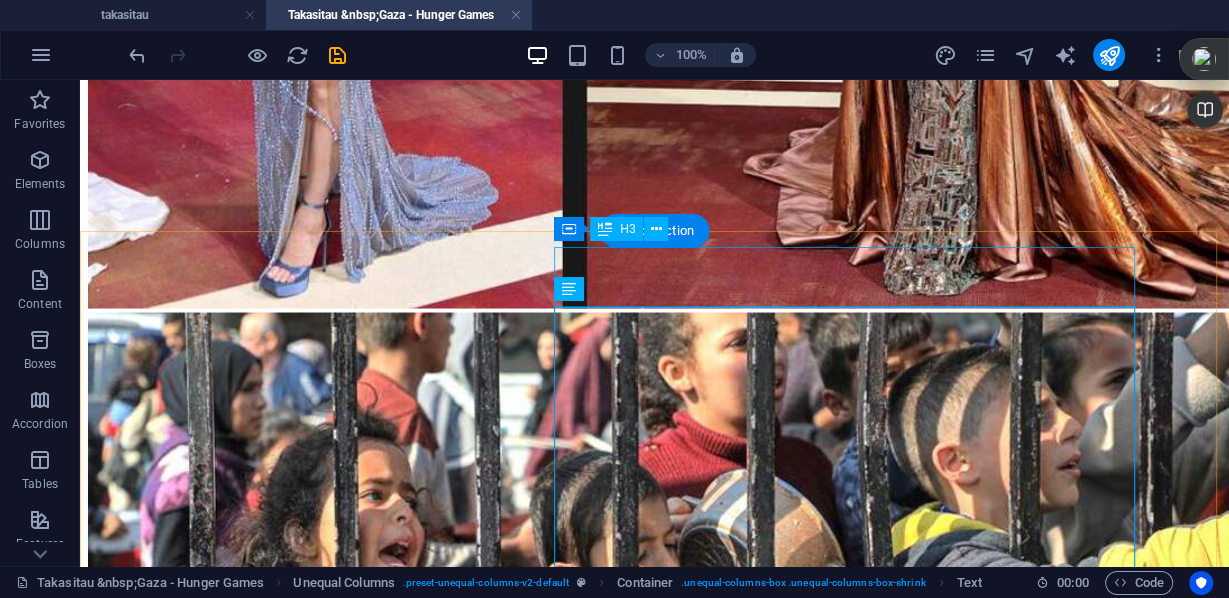 scroll, scrollTop: 3043, scrollLeft: 0, axis: vertical 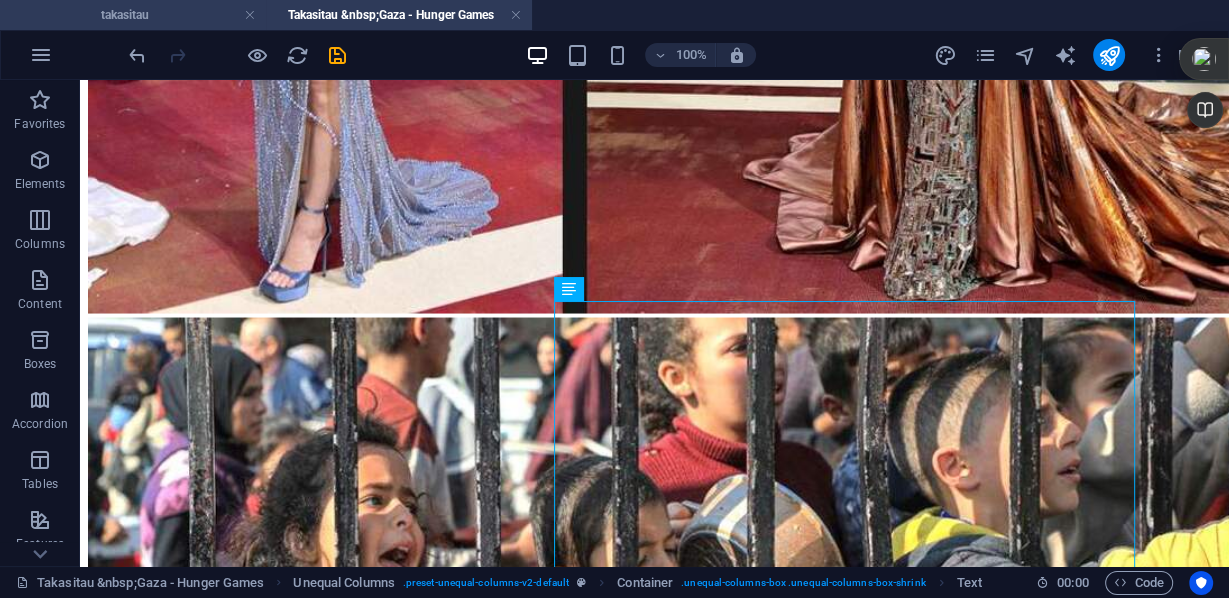 click on "takasitau" at bounding box center (133, 15) 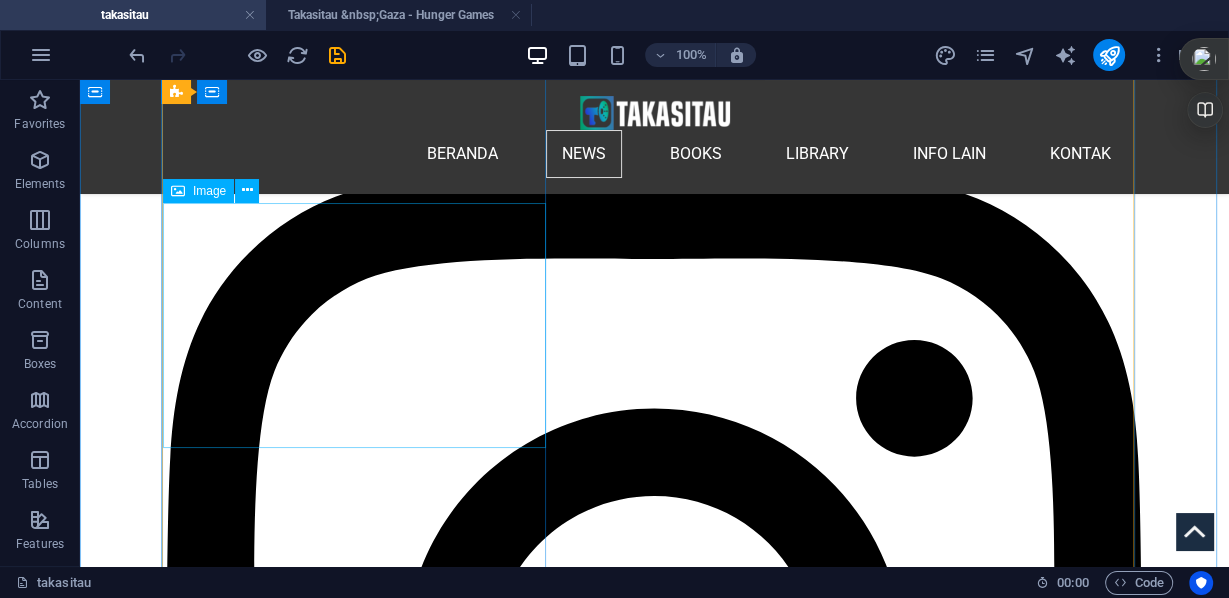 scroll, scrollTop: 3555, scrollLeft: 0, axis: vertical 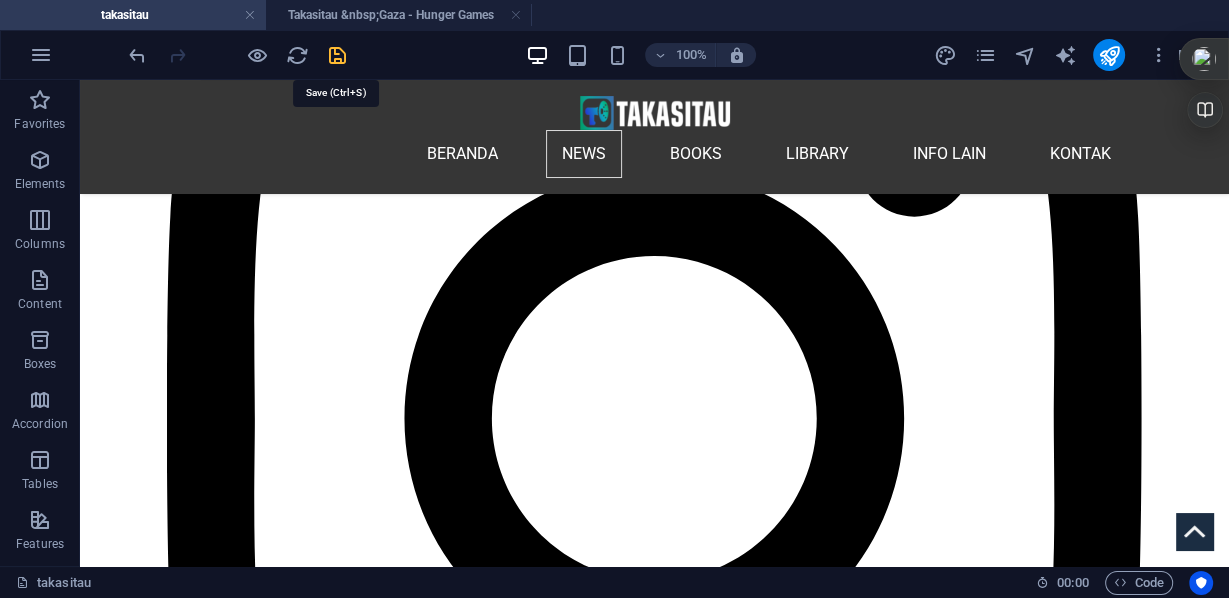 click at bounding box center (337, 55) 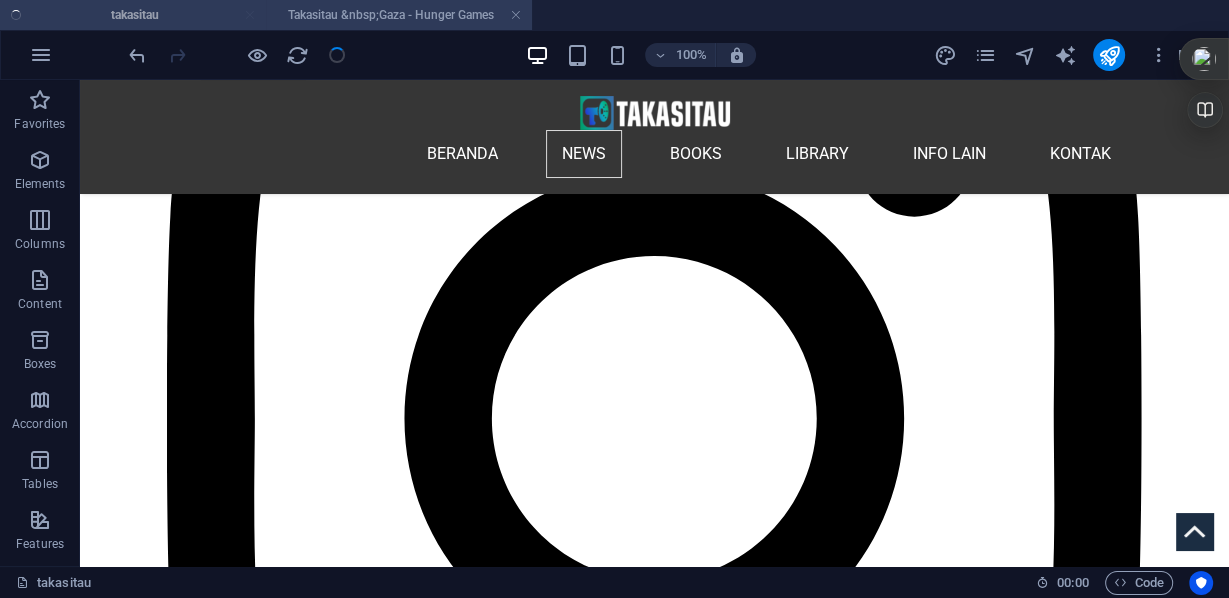 click on "Takasitau &nbsp;Gaza - Hunger Games" at bounding box center (399, 15) 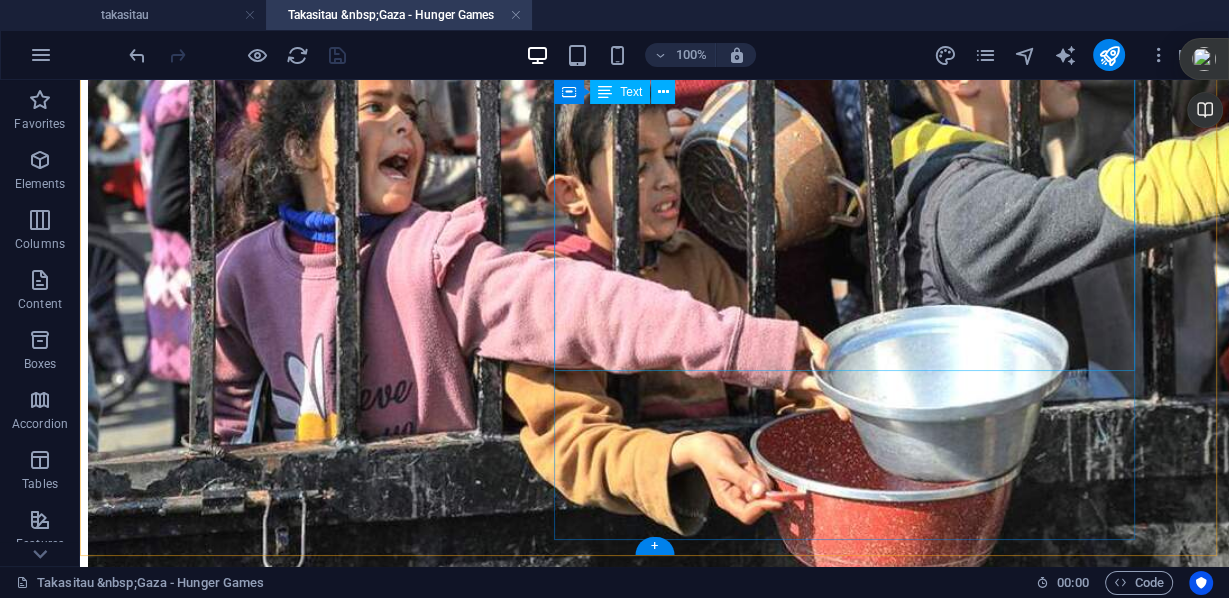 scroll, scrollTop: 3515, scrollLeft: 0, axis: vertical 